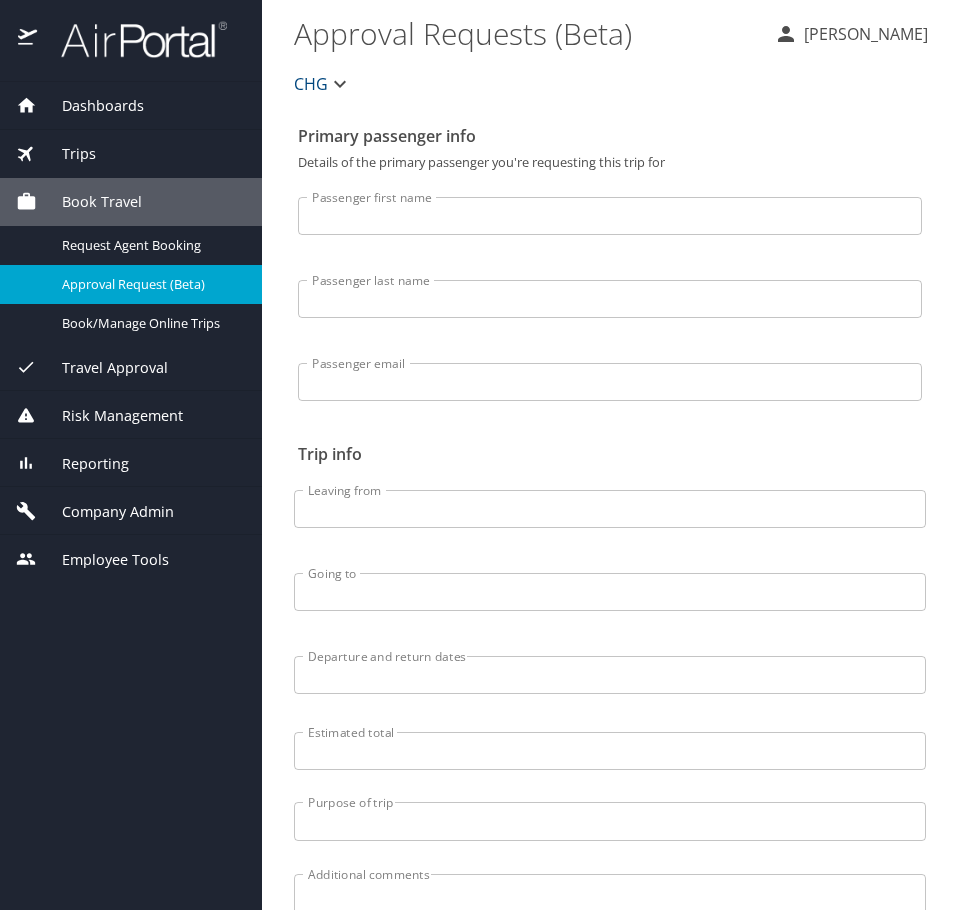 scroll, scrollTop: 0, scrollLeft: 0, axis: both 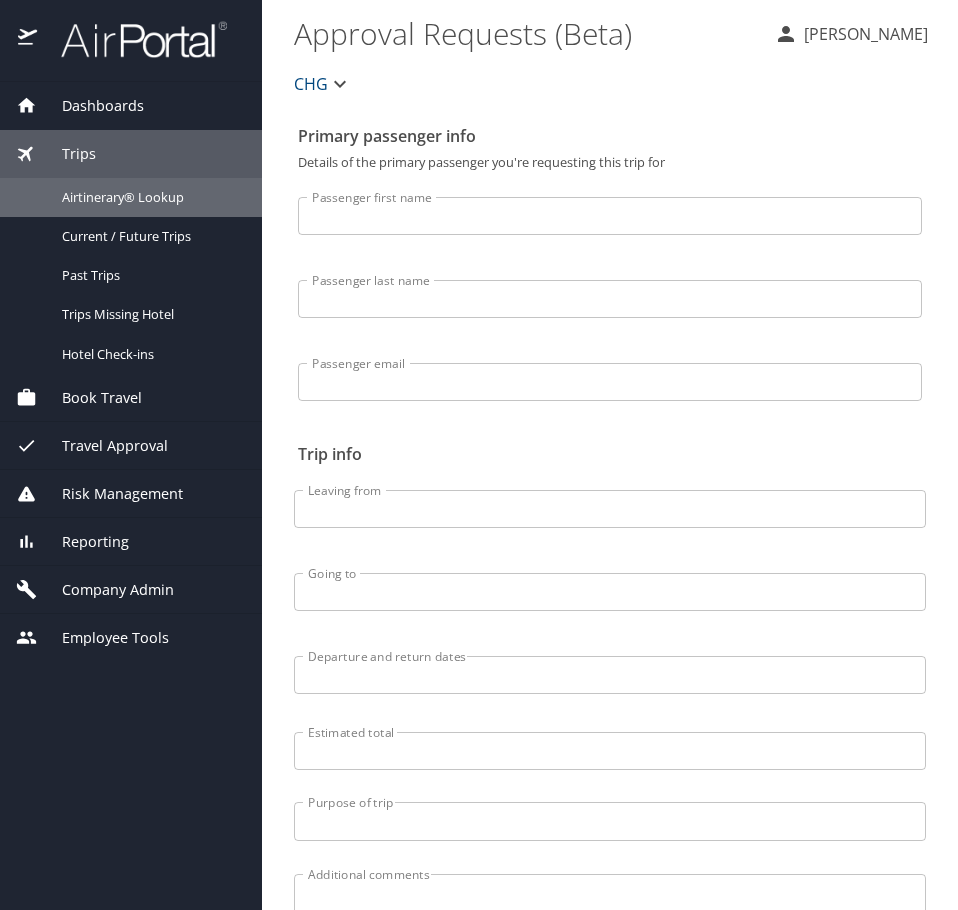 click on "Airtinerary® Lookup" at bounding box center (150, 197) 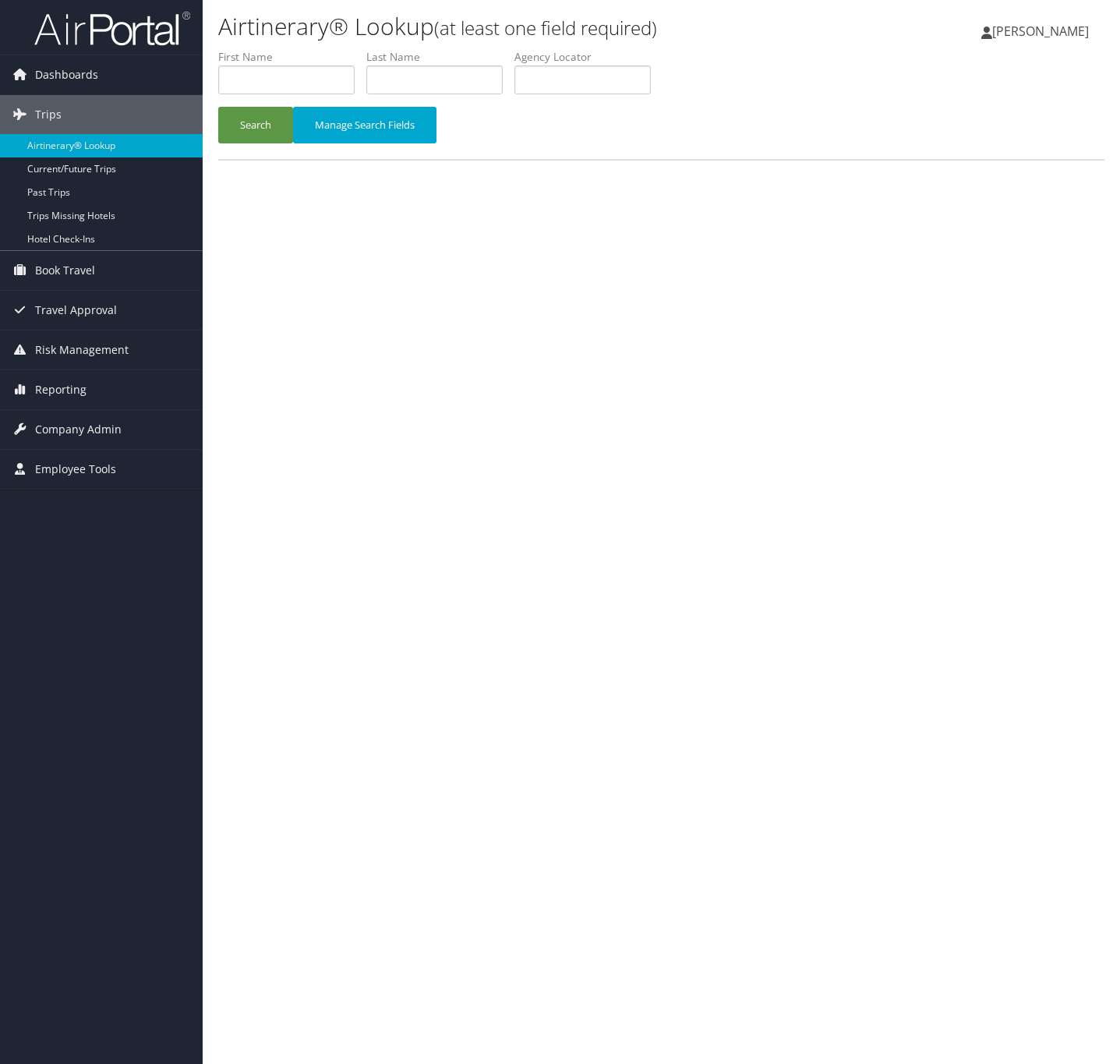 scroll, scrollTop: 0, scrollLeft: 0, axis: both 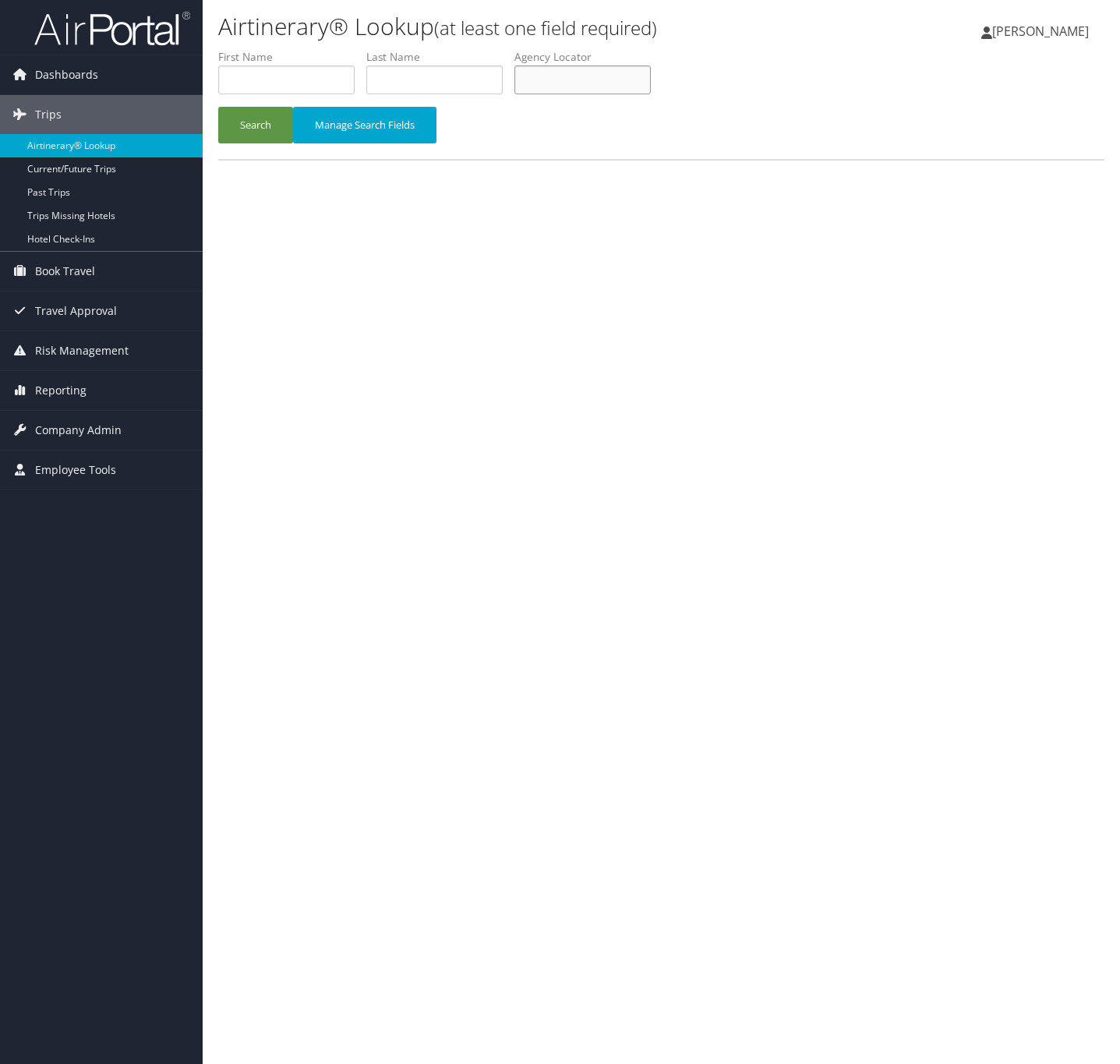 click at bounding box center [582, 80] 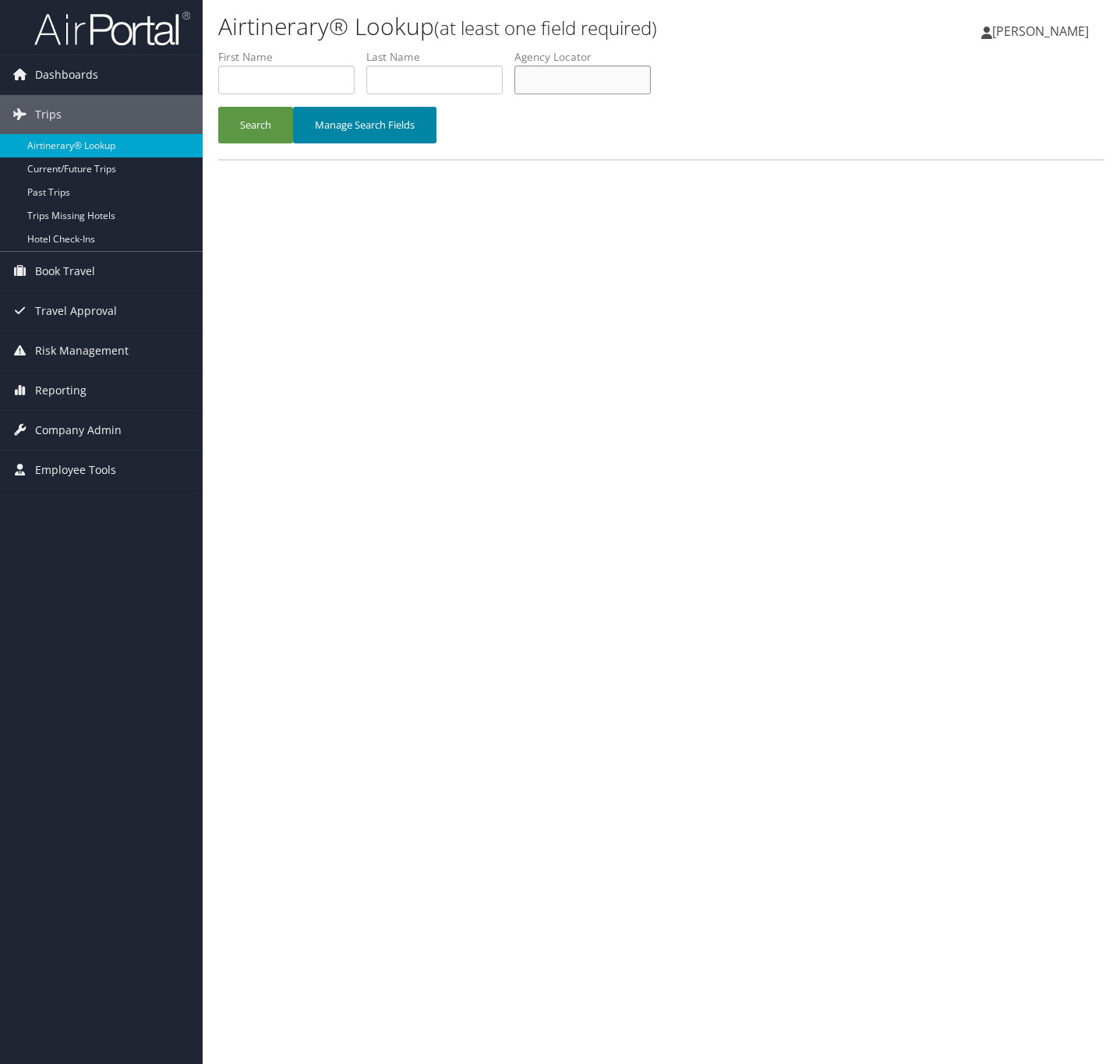 paste on "WMRYYP" 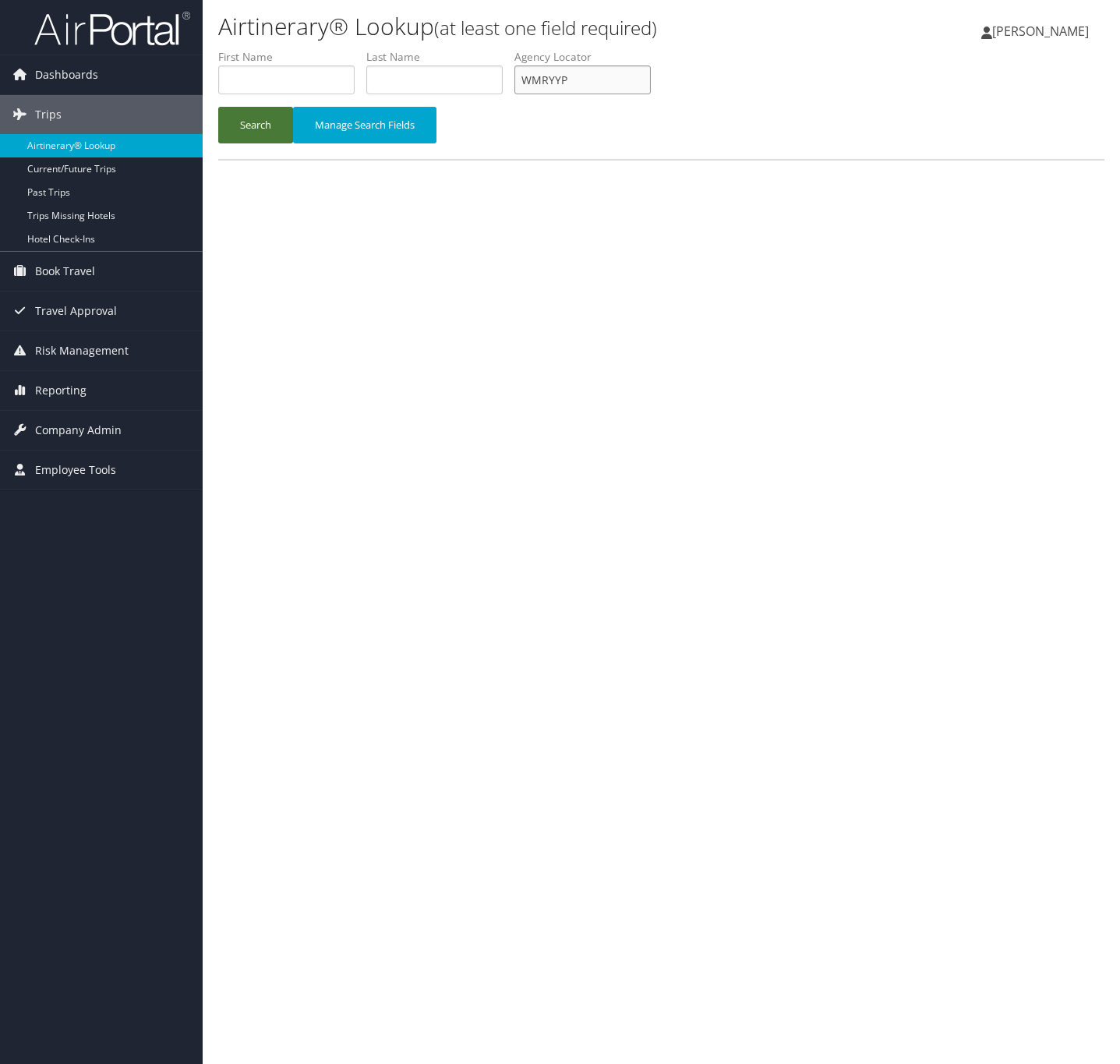 type on "WMRYYP" 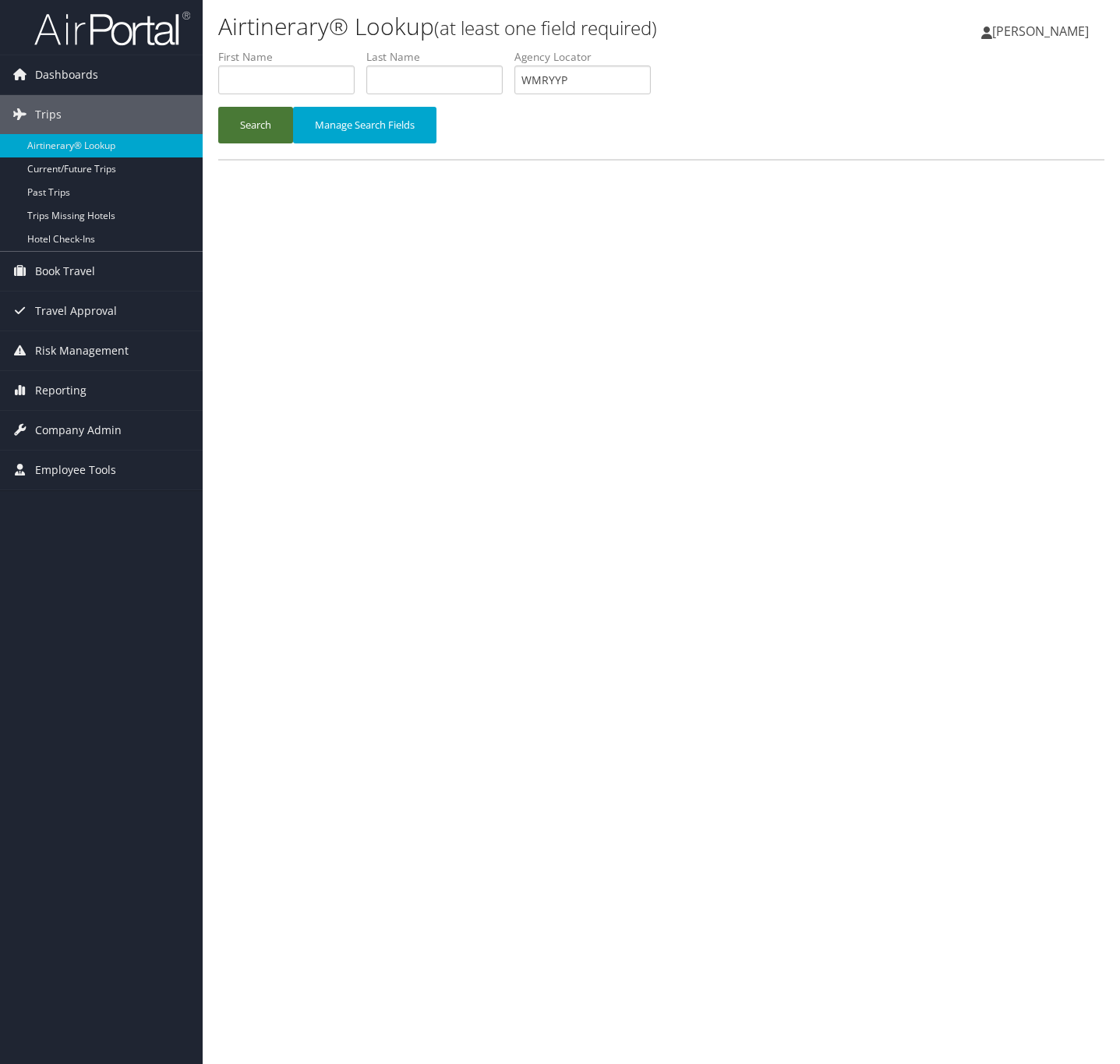 click on "Search" at bounding box center (256, 125) 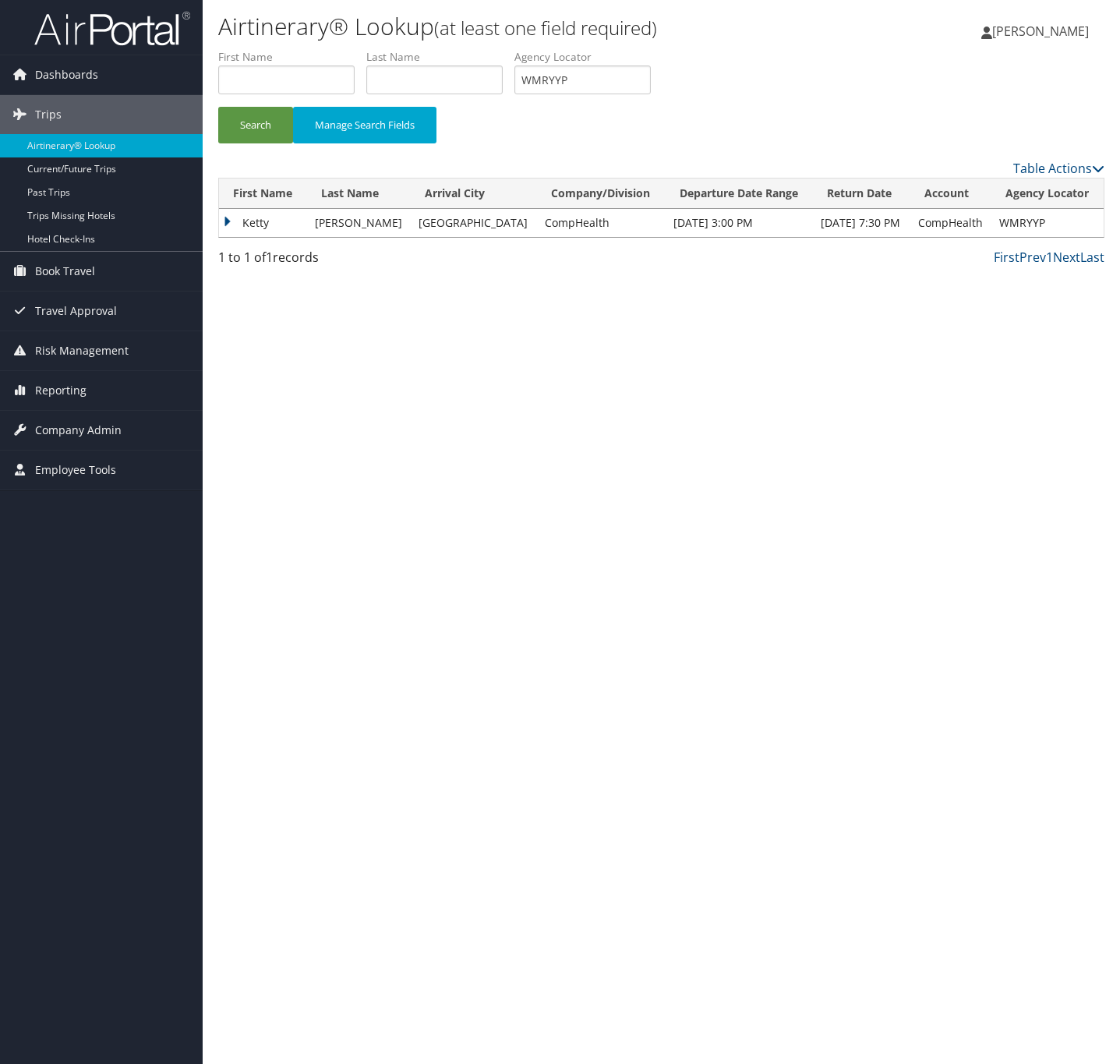 click on "Ketty" at bounding box center (263, 223) 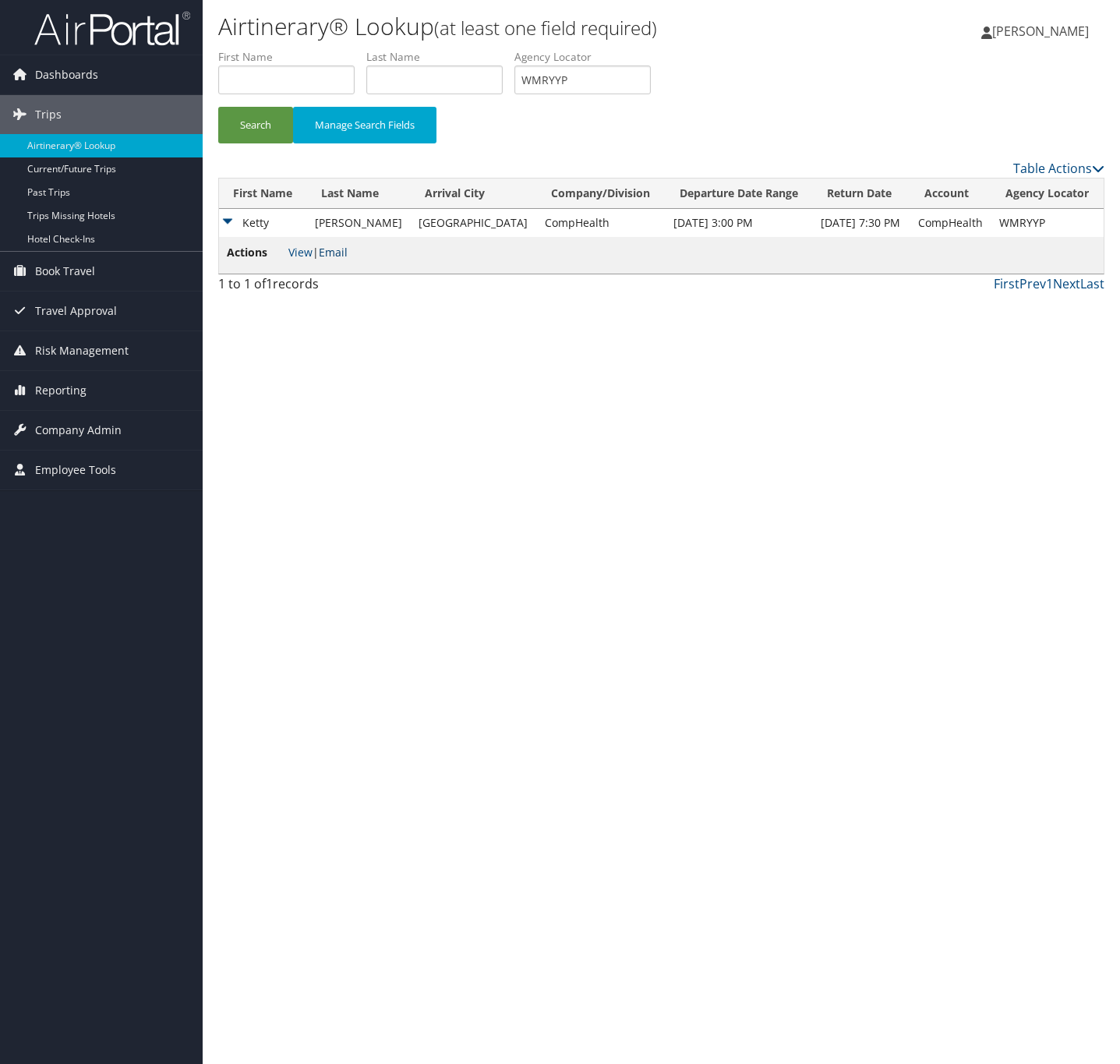 click on "Email" at bounding box center (333, 252) 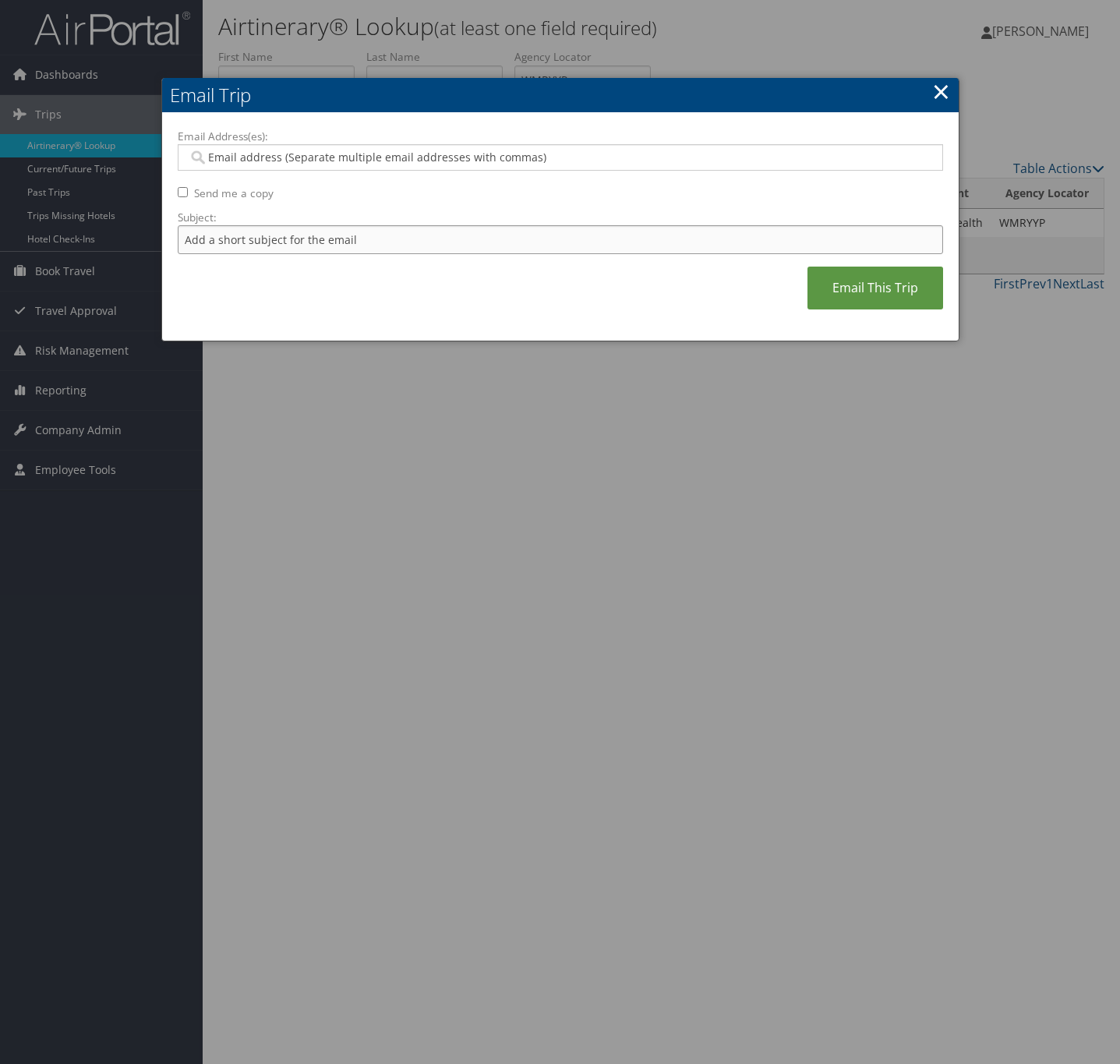 click on "Subject:" at bounding box center [560, 239] 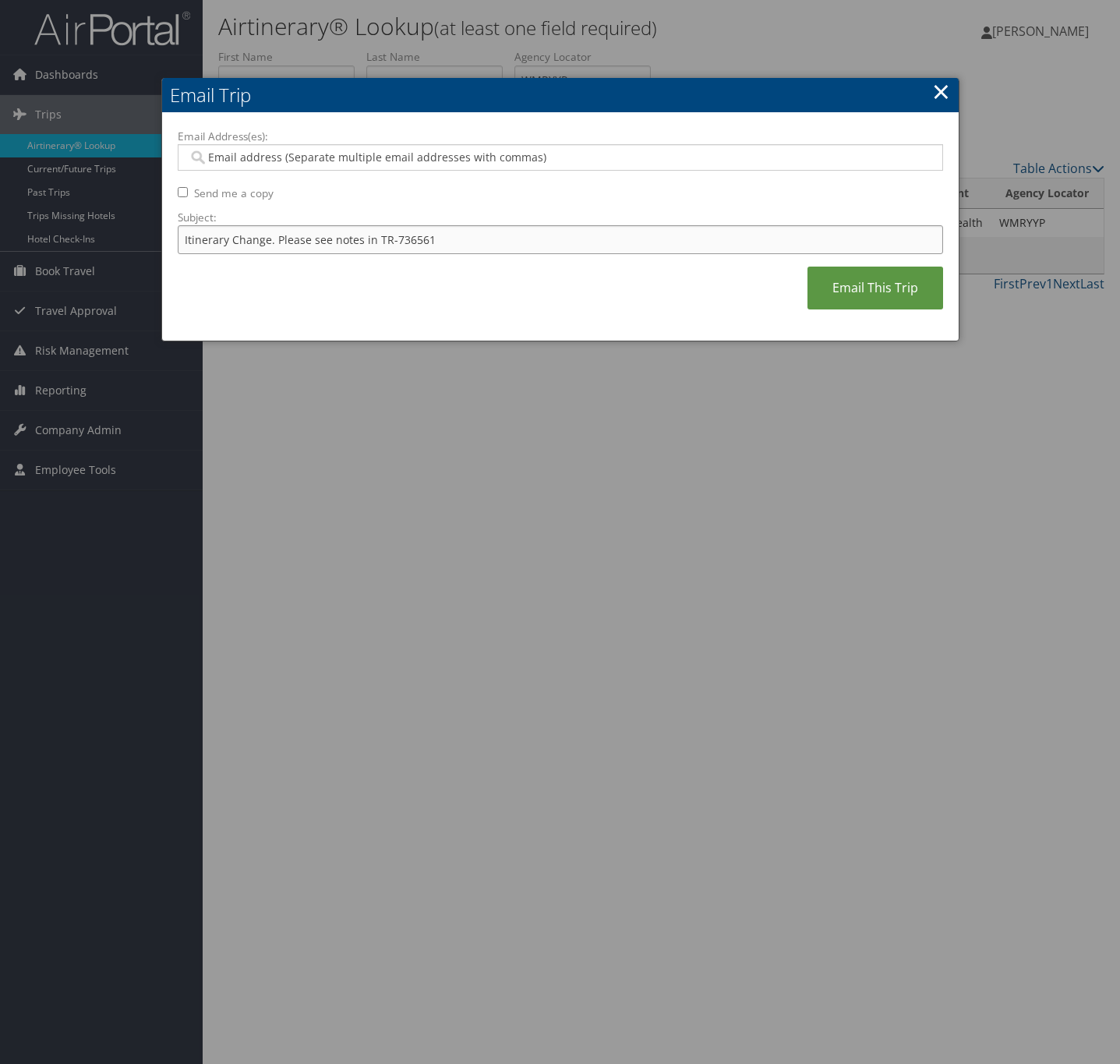 click on "Itinerary Change. Please see notes in TR-736561" at bounding box center (560, 239) 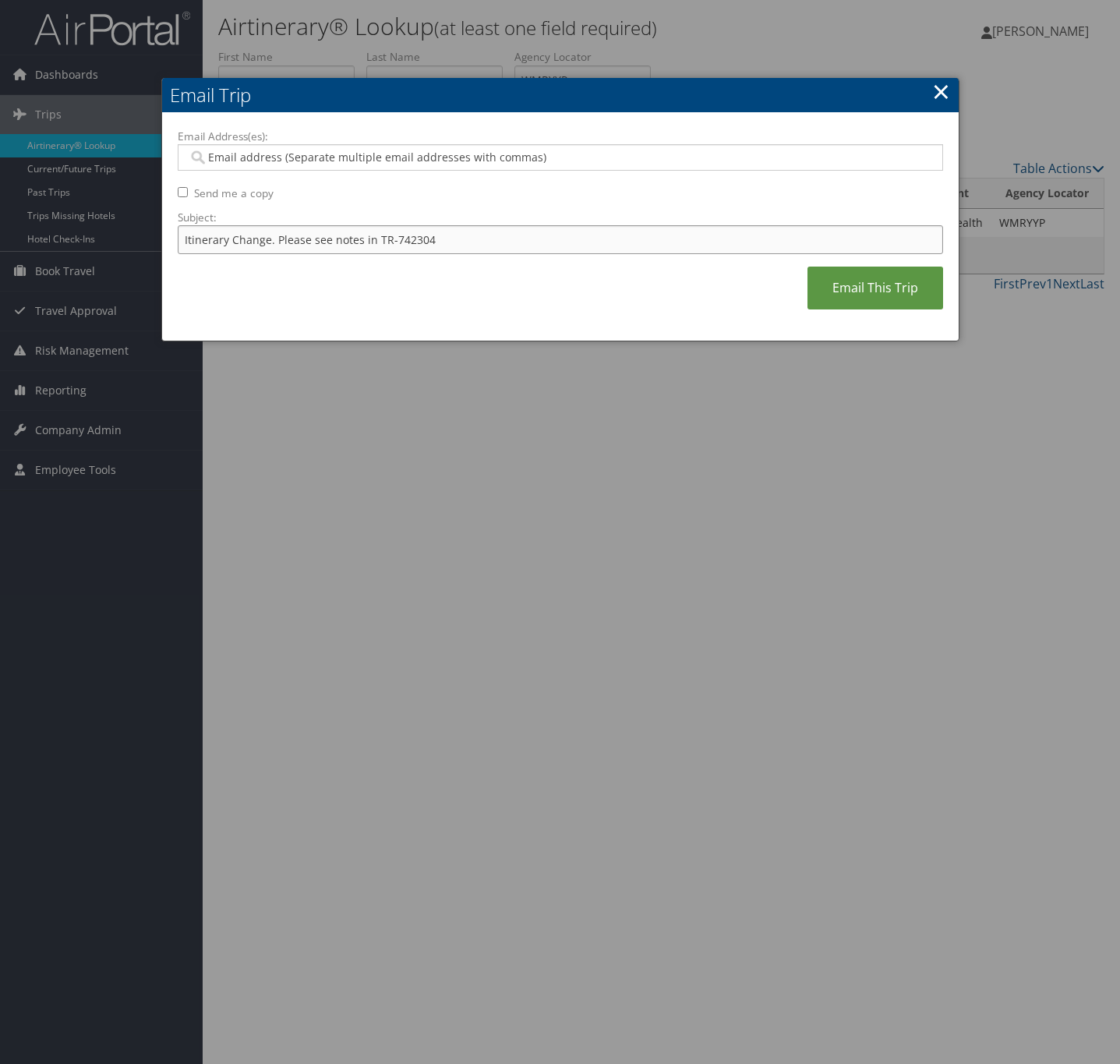 type on "Itinerary Change. Please see notes in TR-742304" 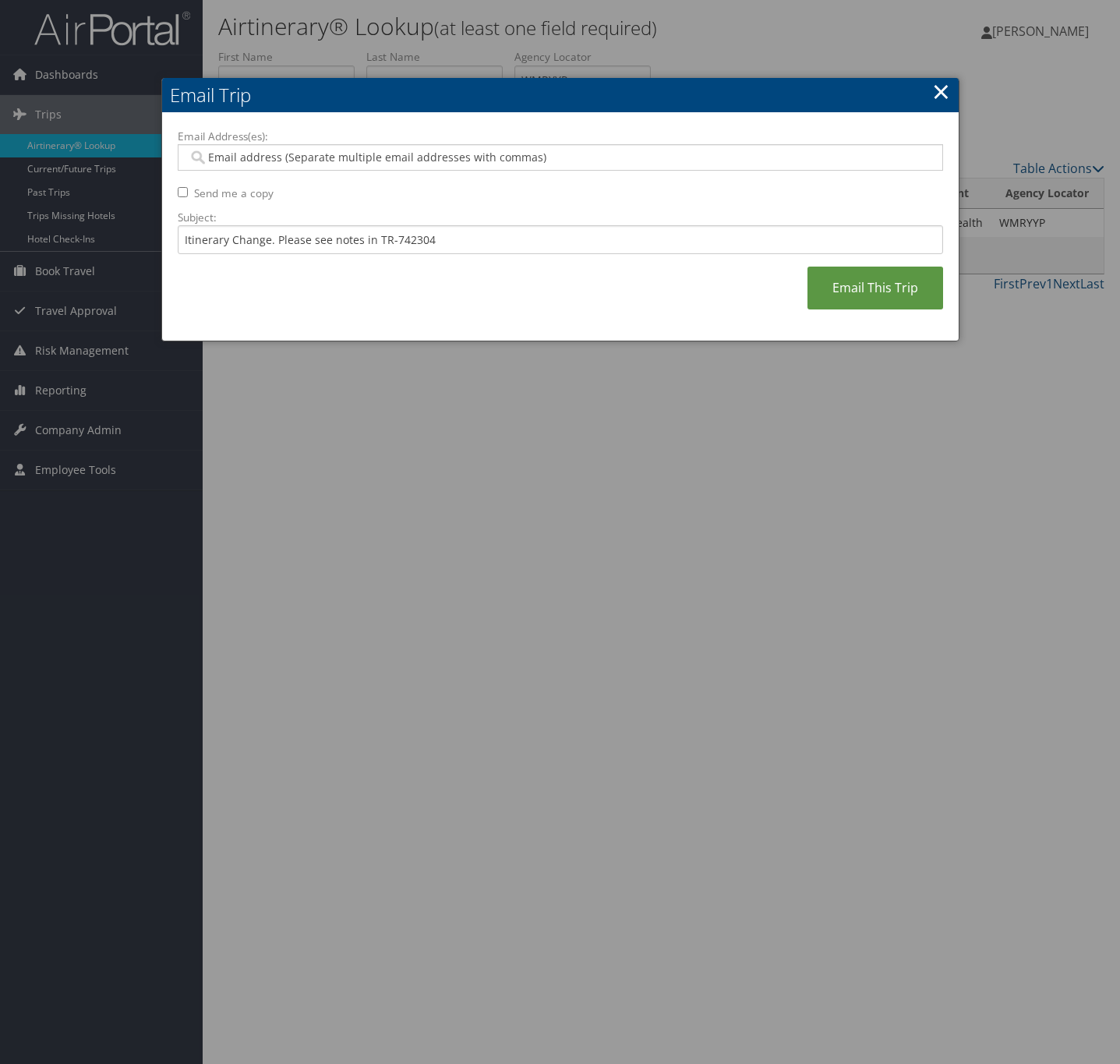 click at bounding box center [560, 157] 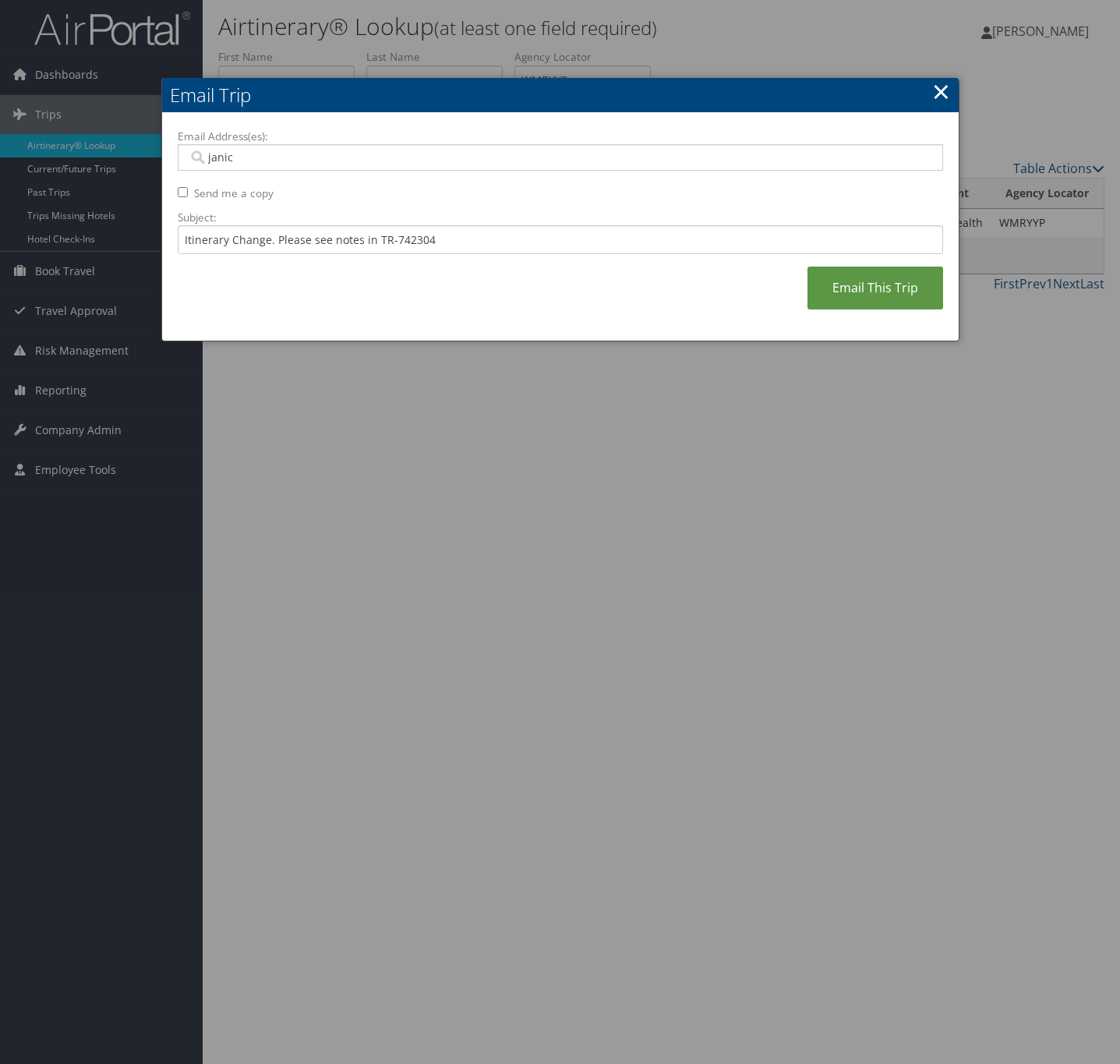 type on "[PERSON_NAME]" 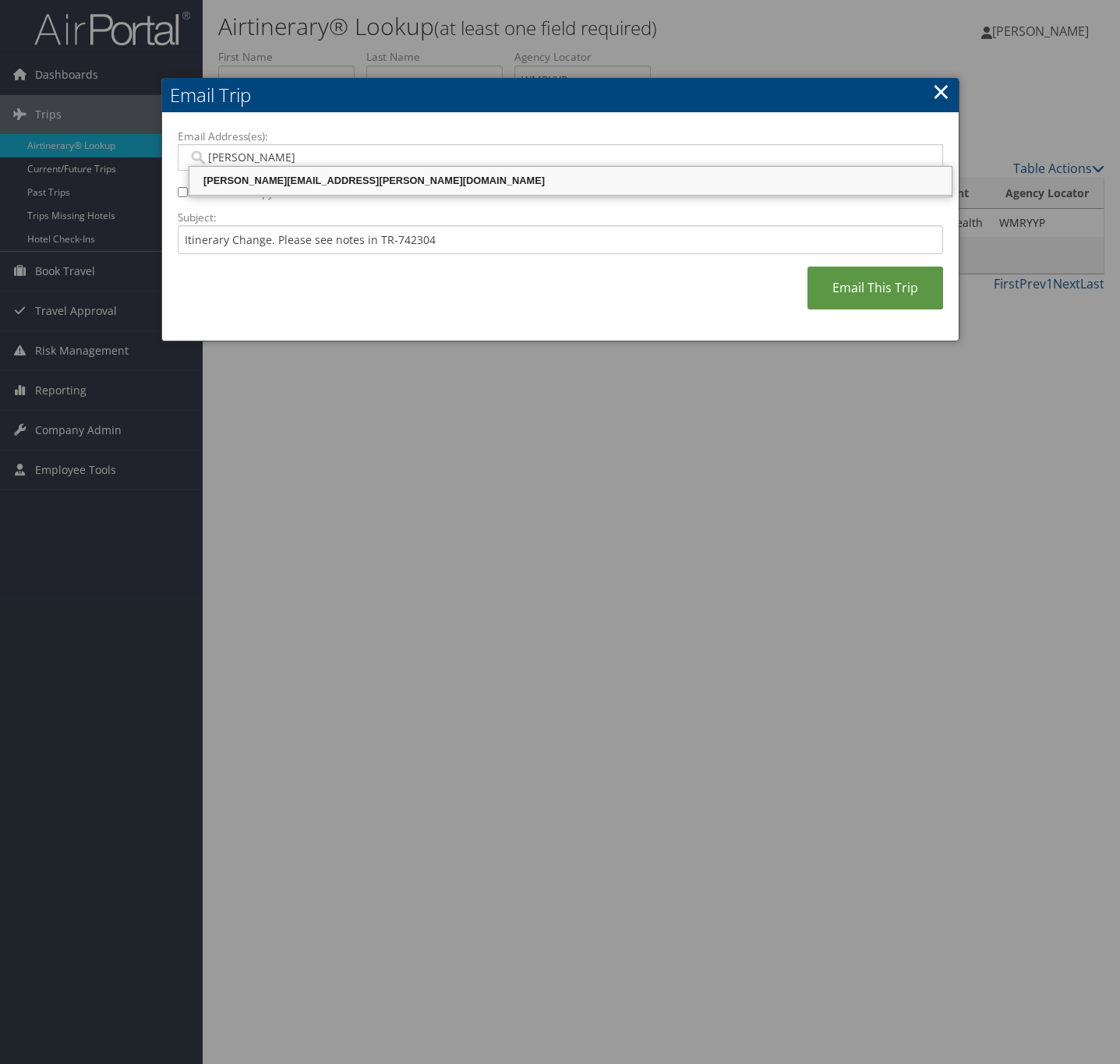 click on "[PERSON_NAME][EMAIL_ADDRESS][PERSON_NAME][DOMAIN_NAME]" at bounding box center [571, 181] 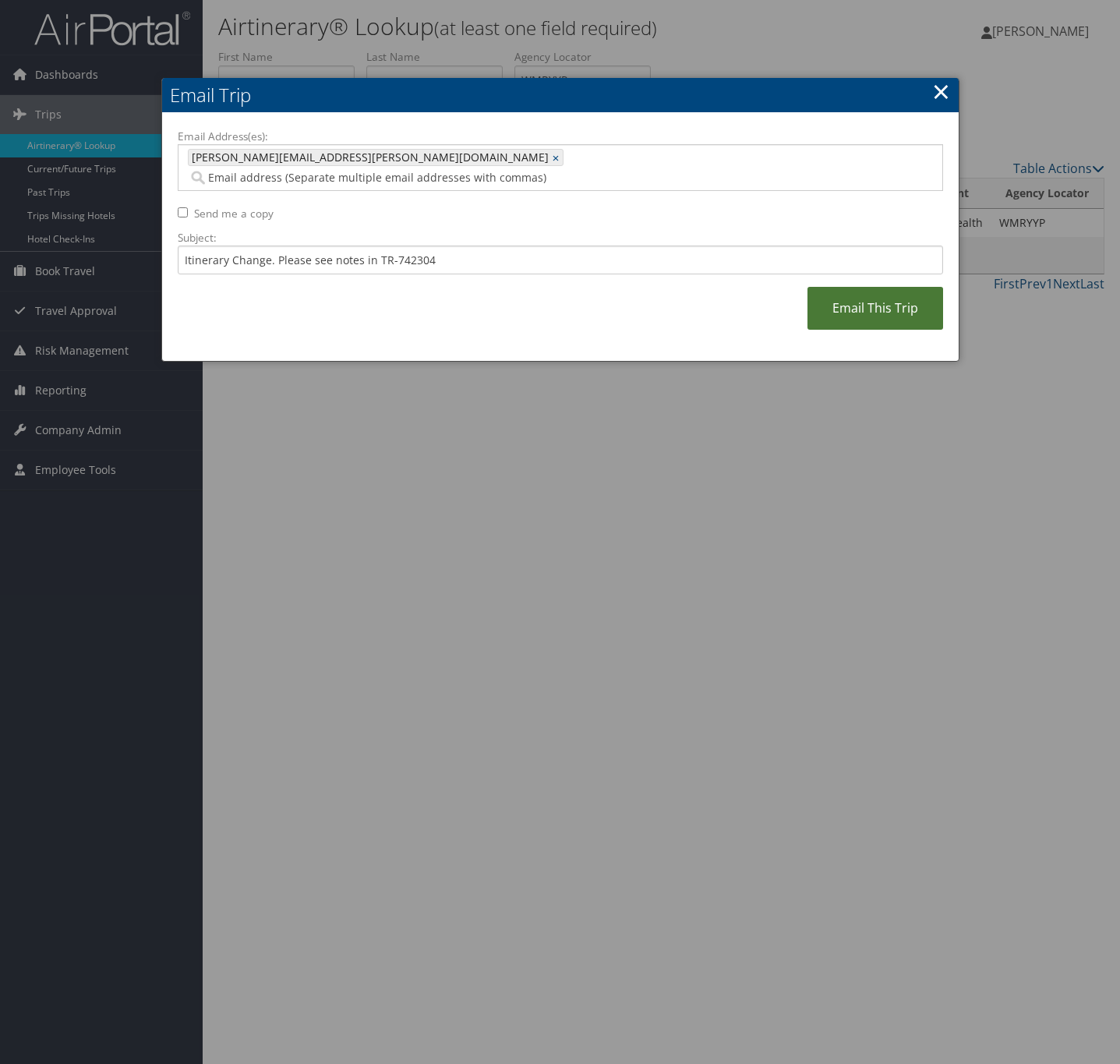 click on "Email This Trip" at bounding box center (875, 308) 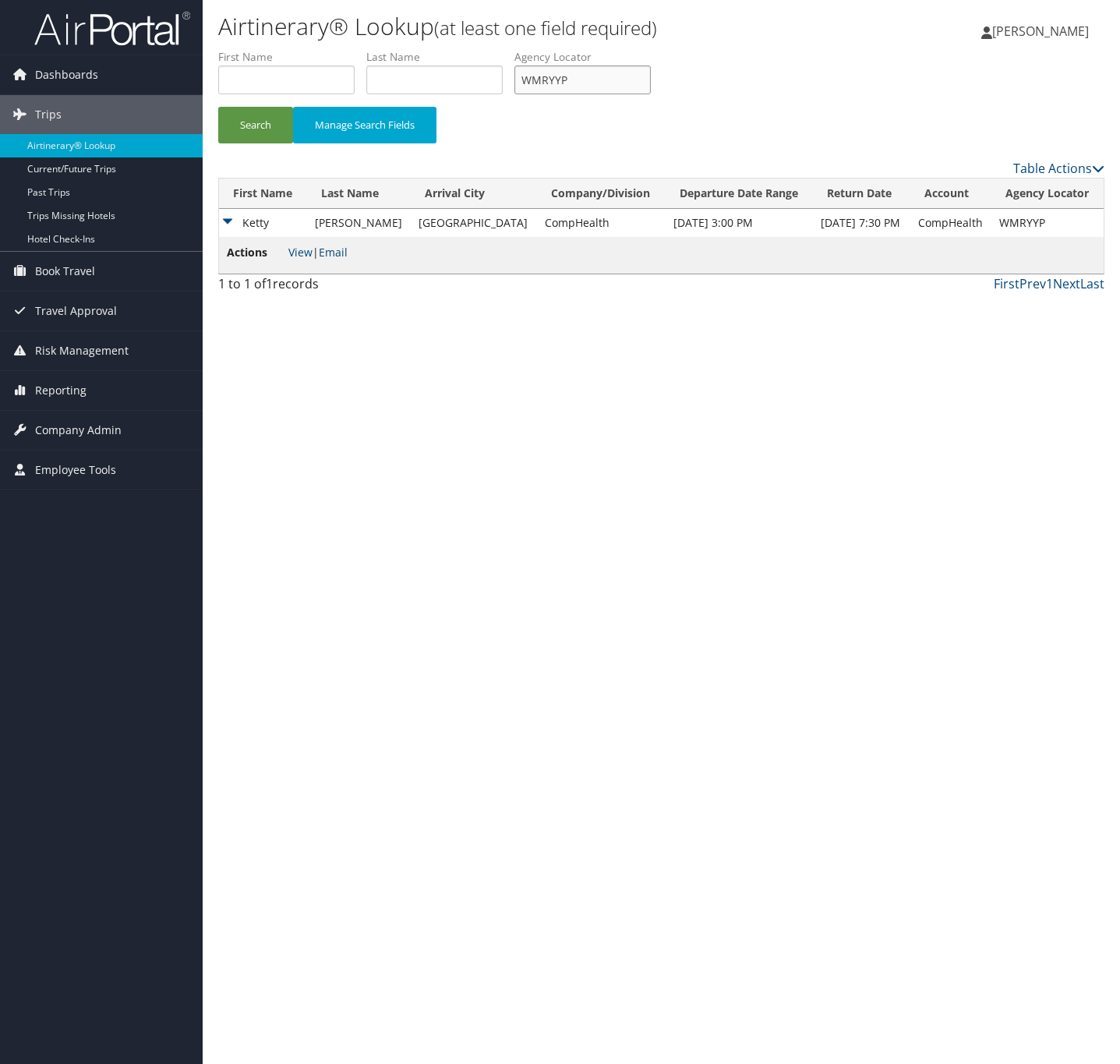 click on "WMRYYP" at bounding box center (582, 80) 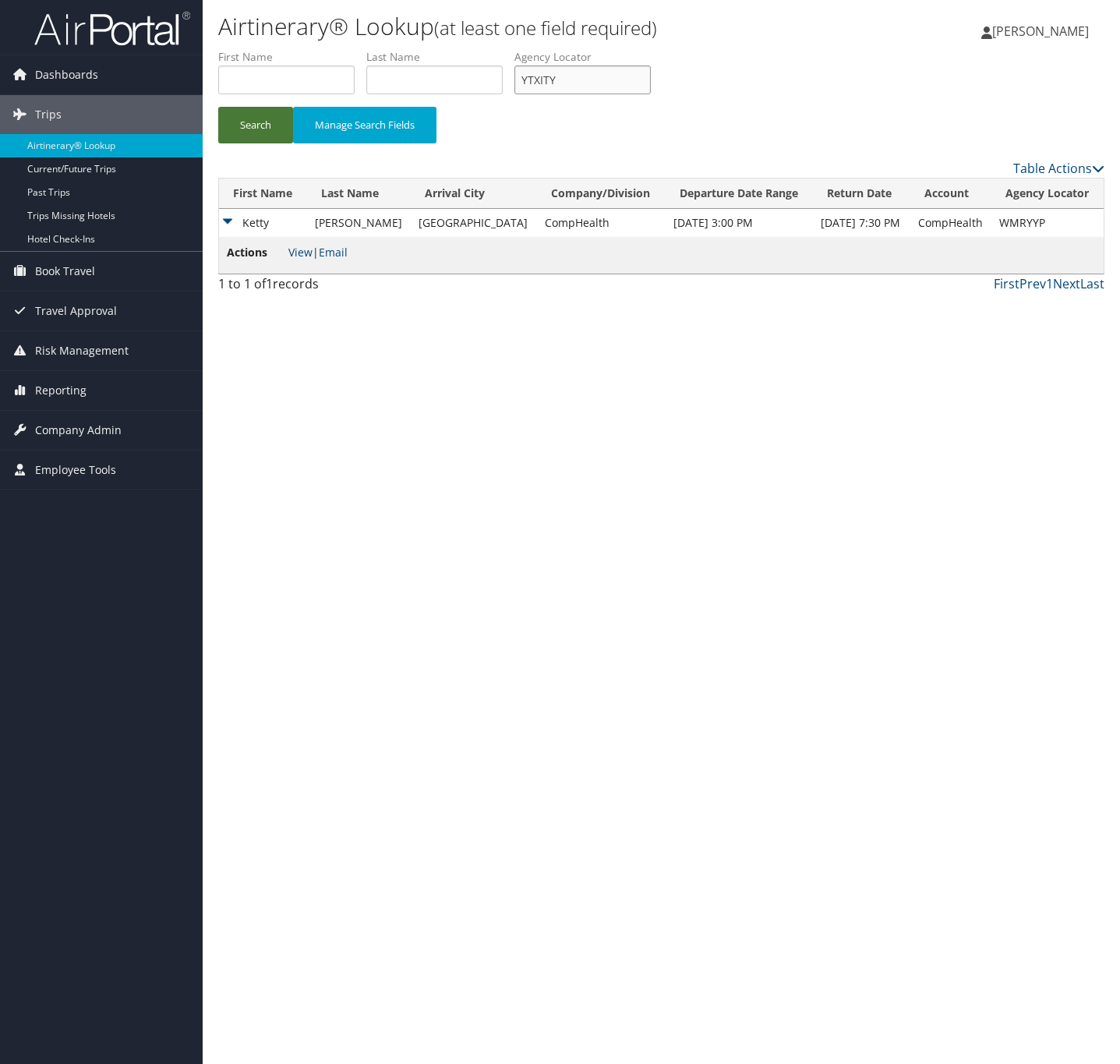 type on "YTXITY" 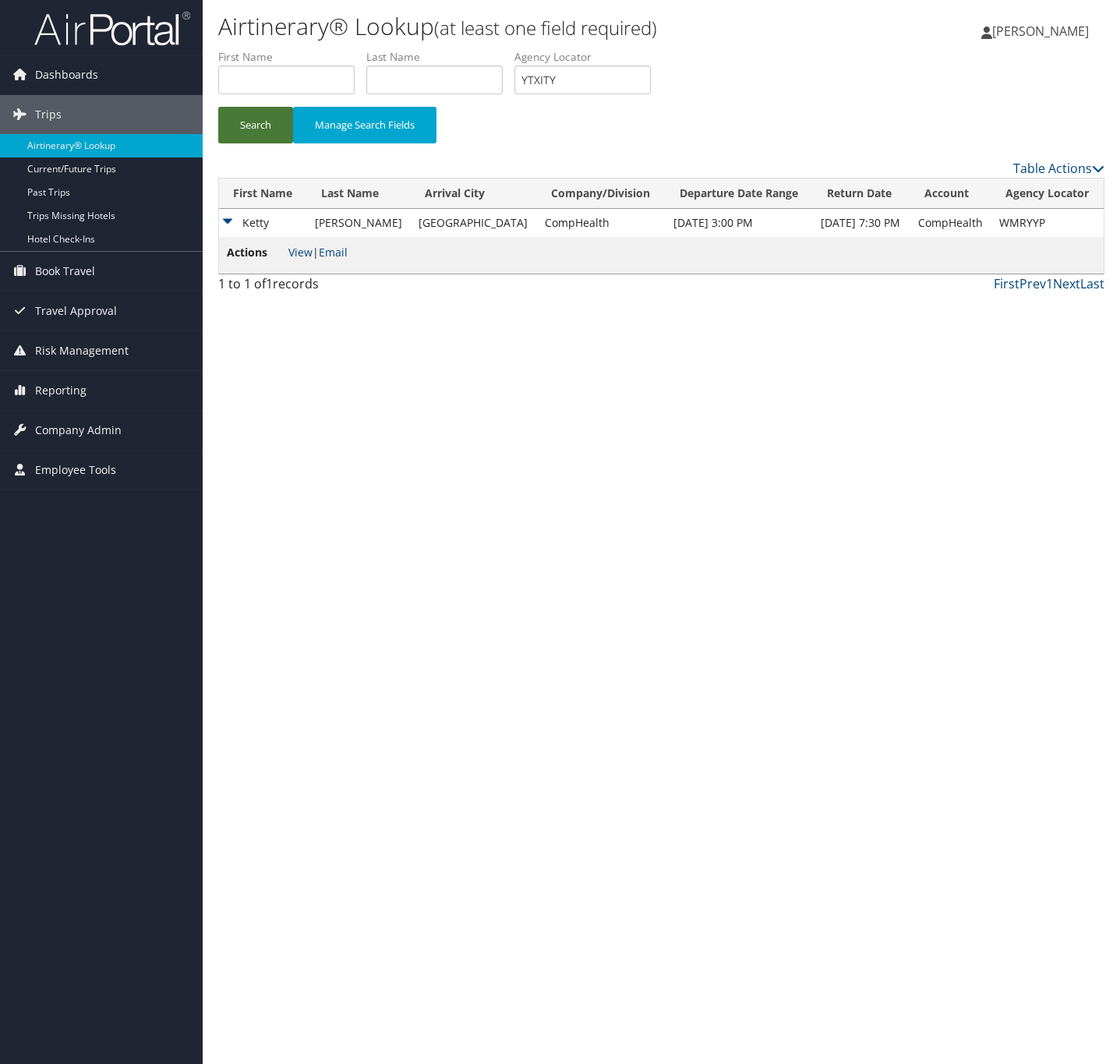 click on "Search" at bounding box center [256, 125] 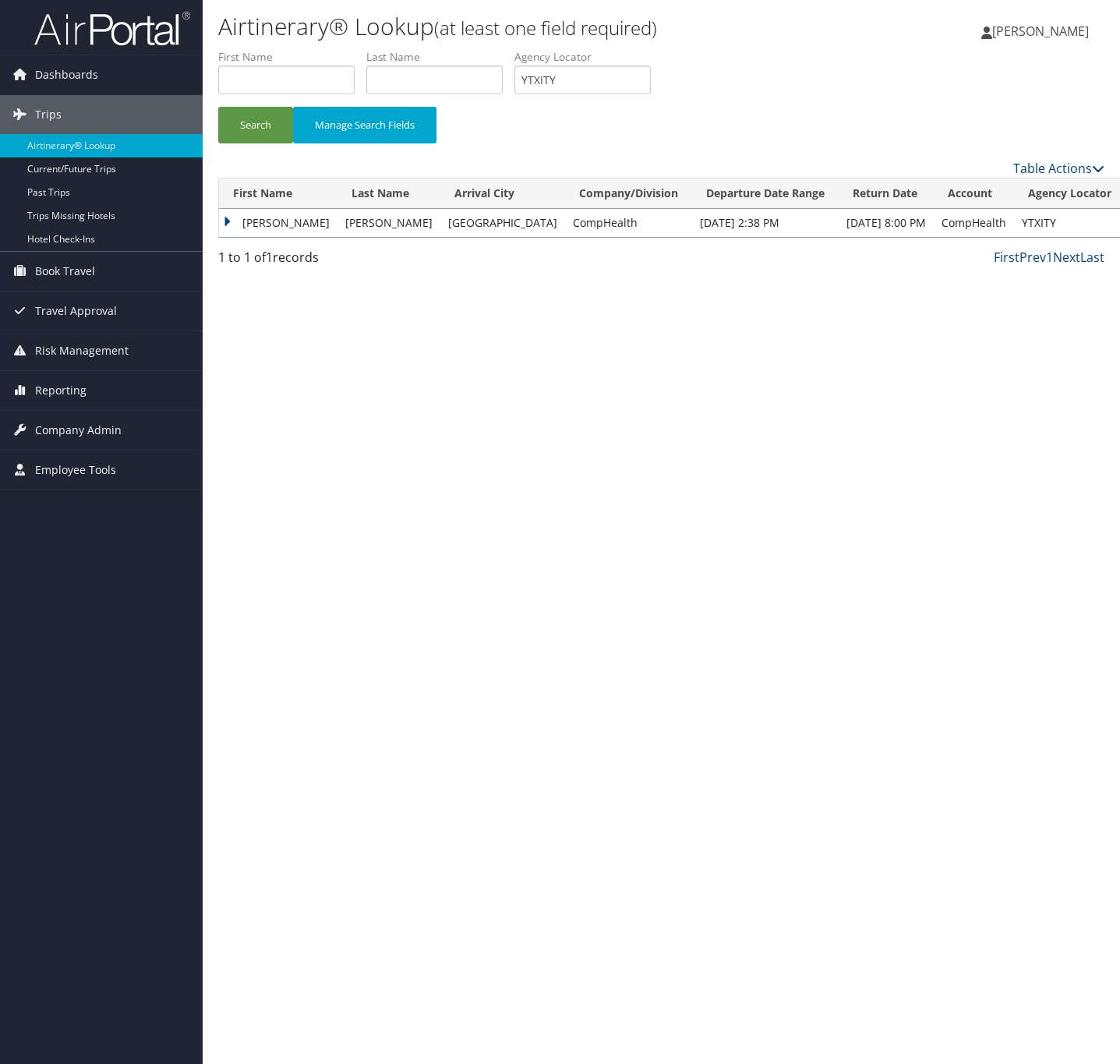 click on "[PERSON_NAME]" at bounding box center [278, 223] 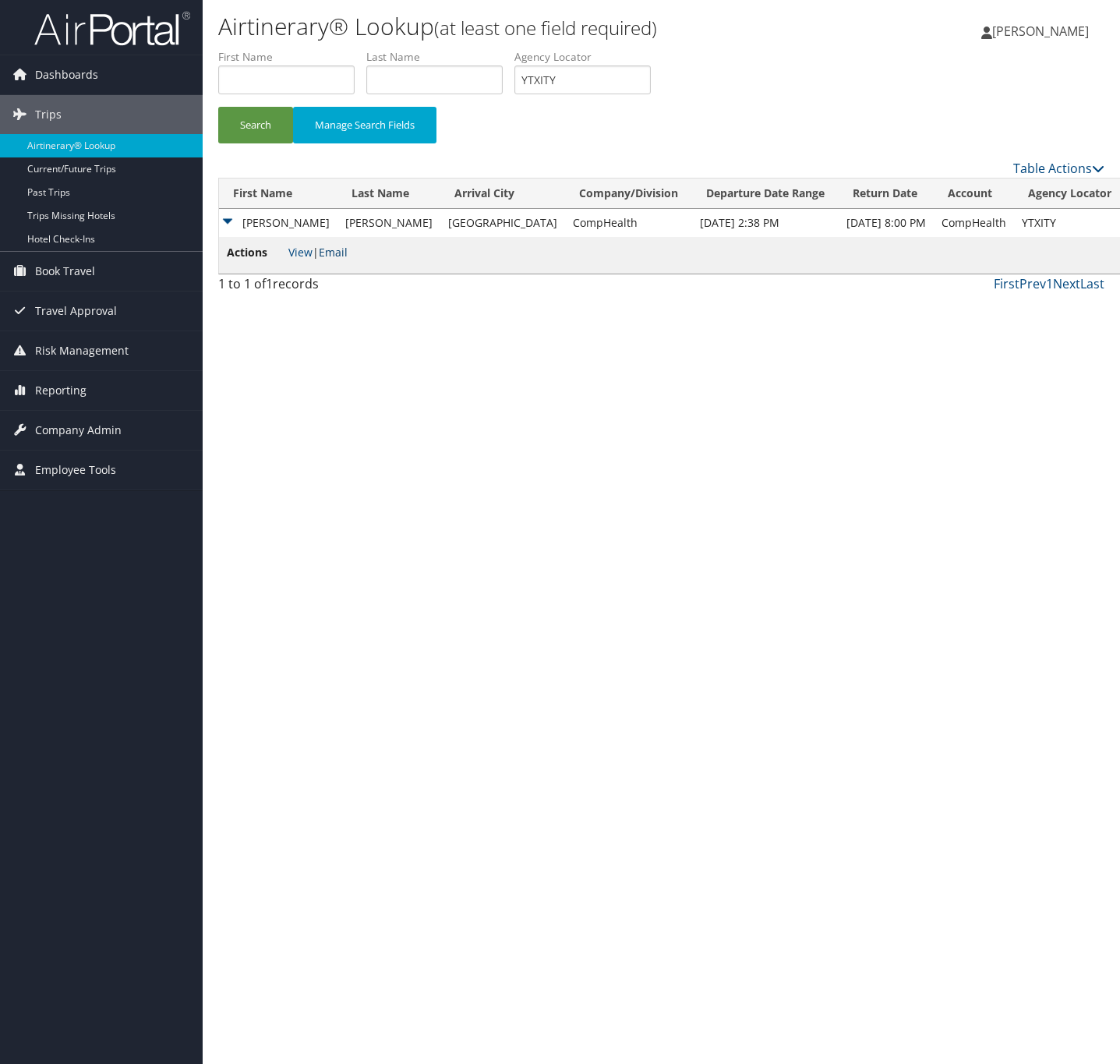 click on "Email" at bounding box center [333, 252] 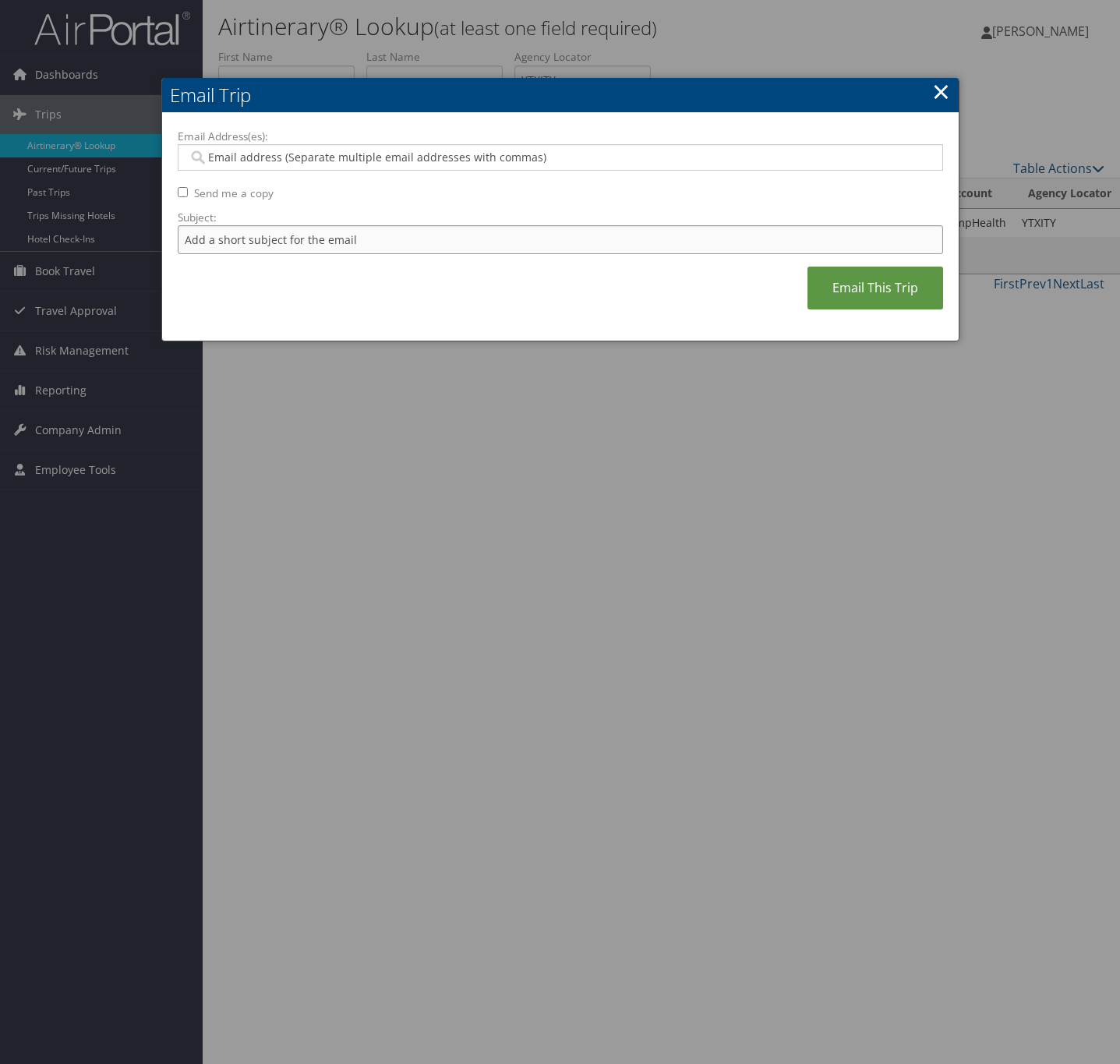 drag, startPoint x: 415, startPoint y: 246, endPoint x: 409, endPoint y: 255, distance: 10.816654 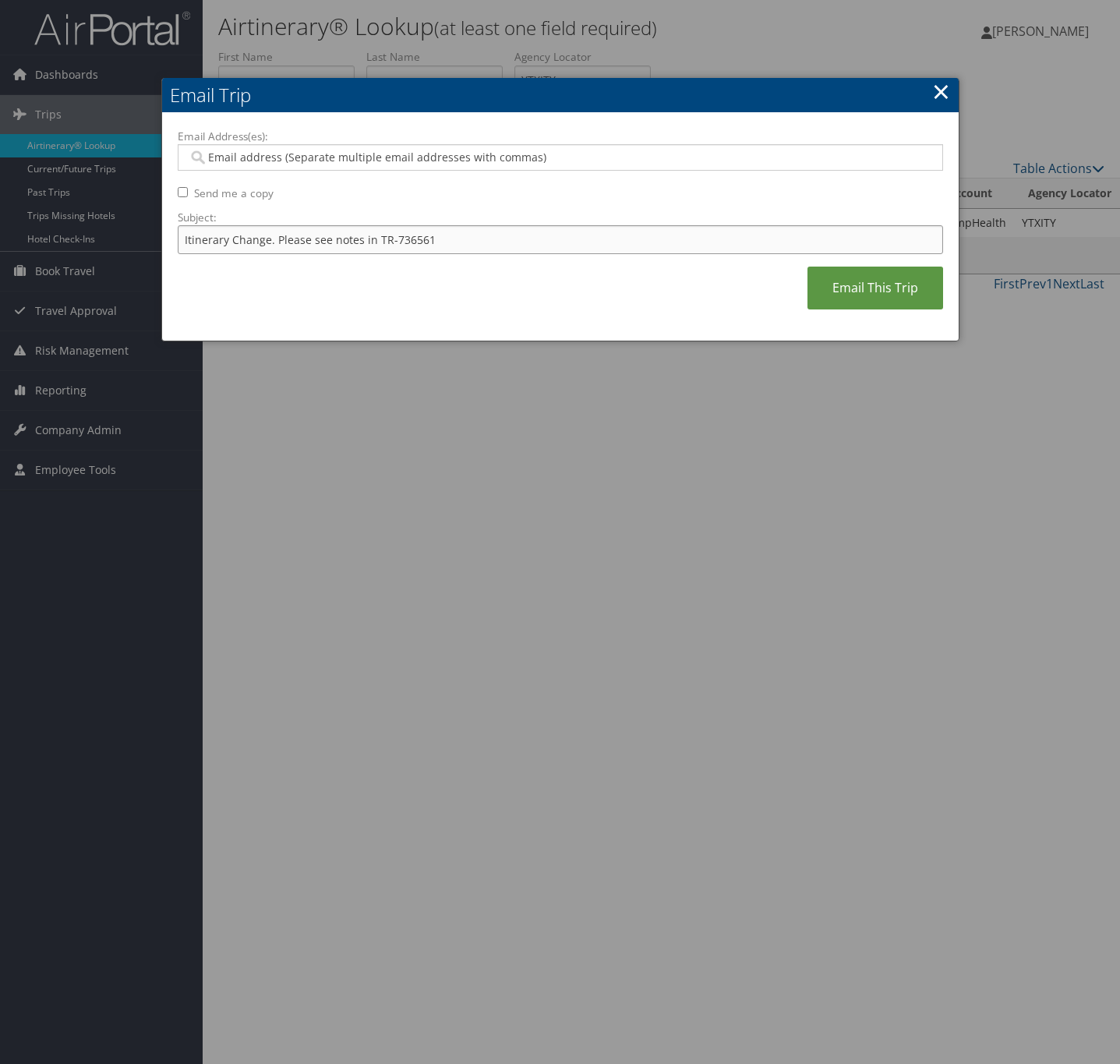 click on "Itinerary Change. Please see notes in TR-736561" at bounding box center [560, 239] 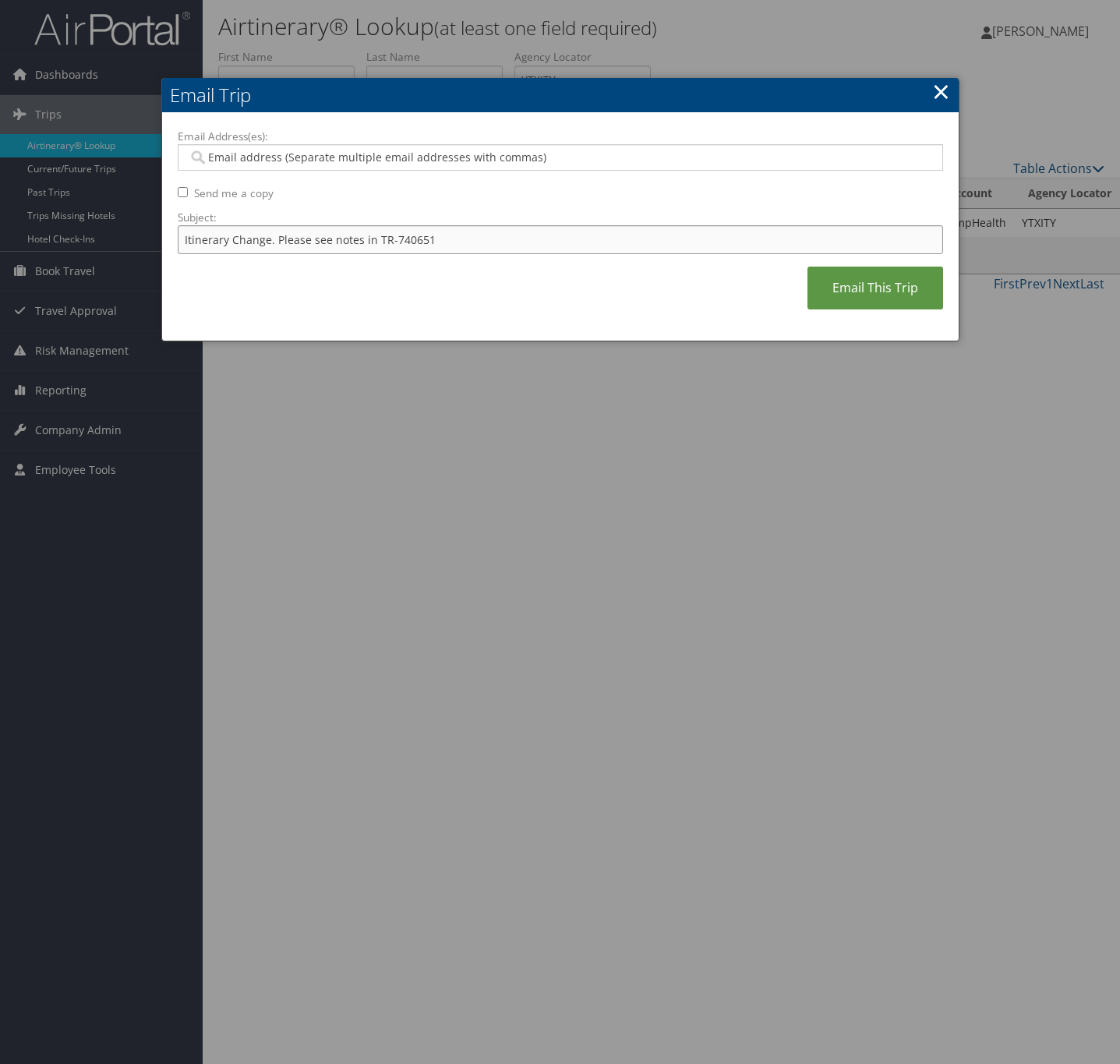 type on "Itinerary Change. Please see notes in TR-740651" 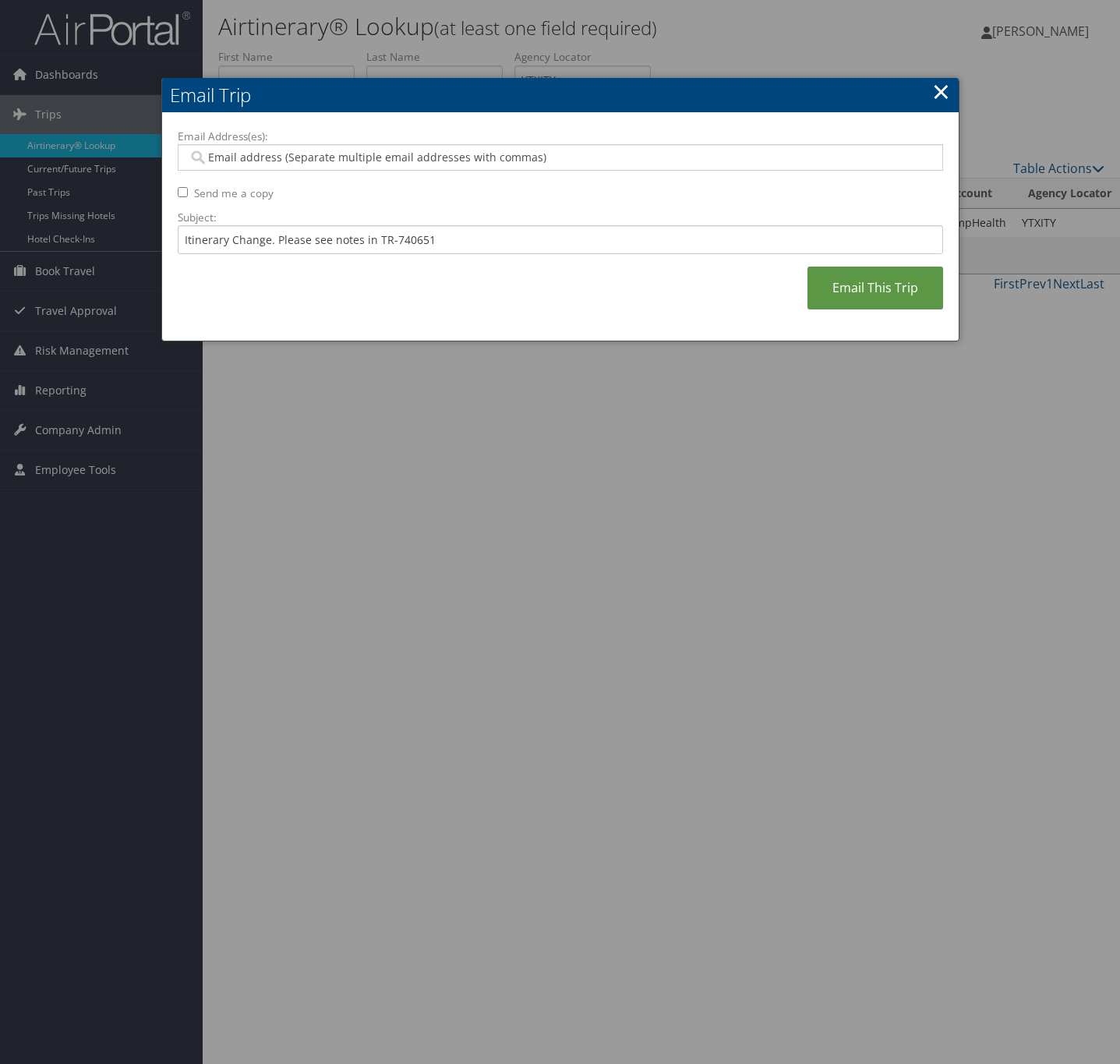 drag, startPoint x: 416, startPoint y: 154, endPoint x: 410, endPoint y: 162, distance: 10 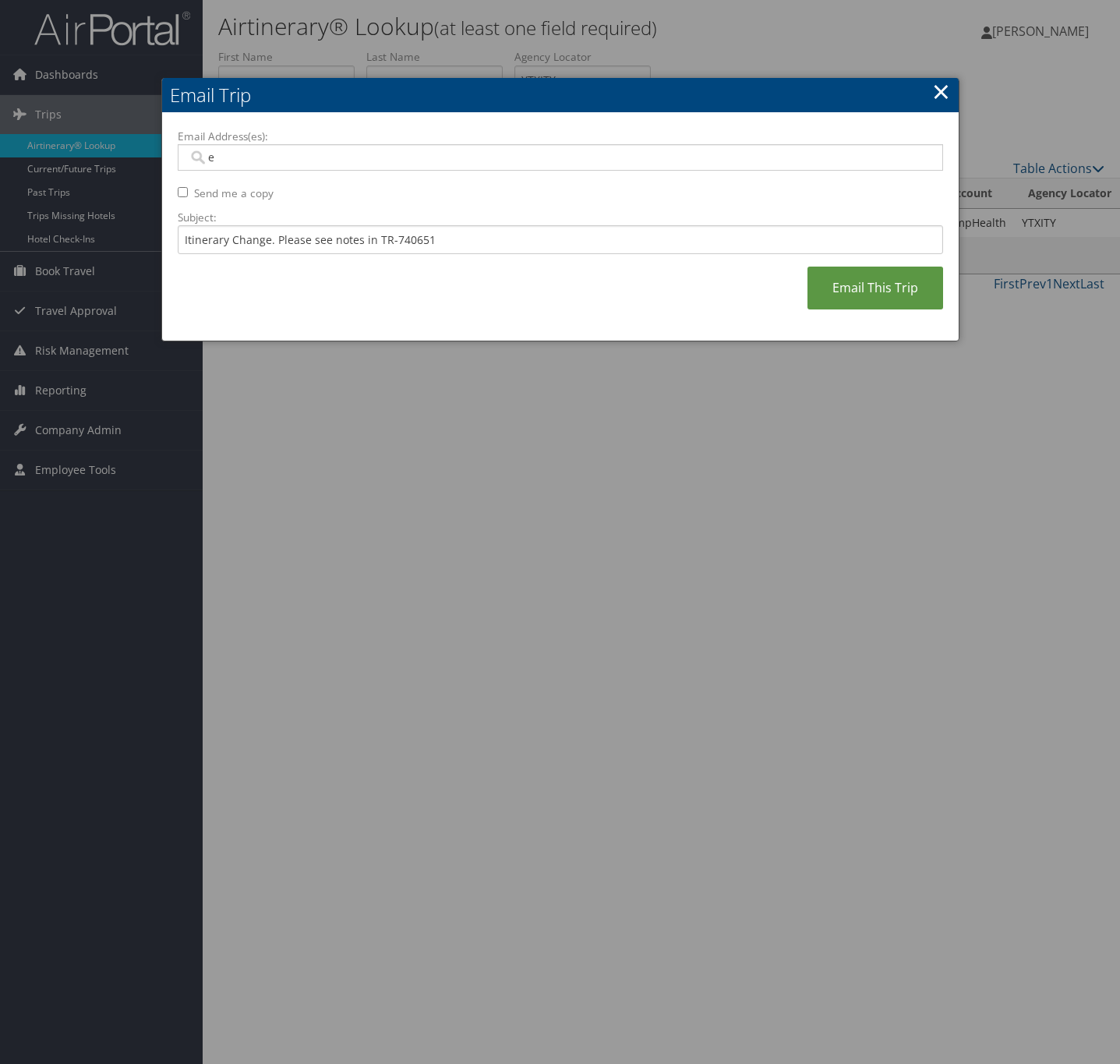 type on "es" 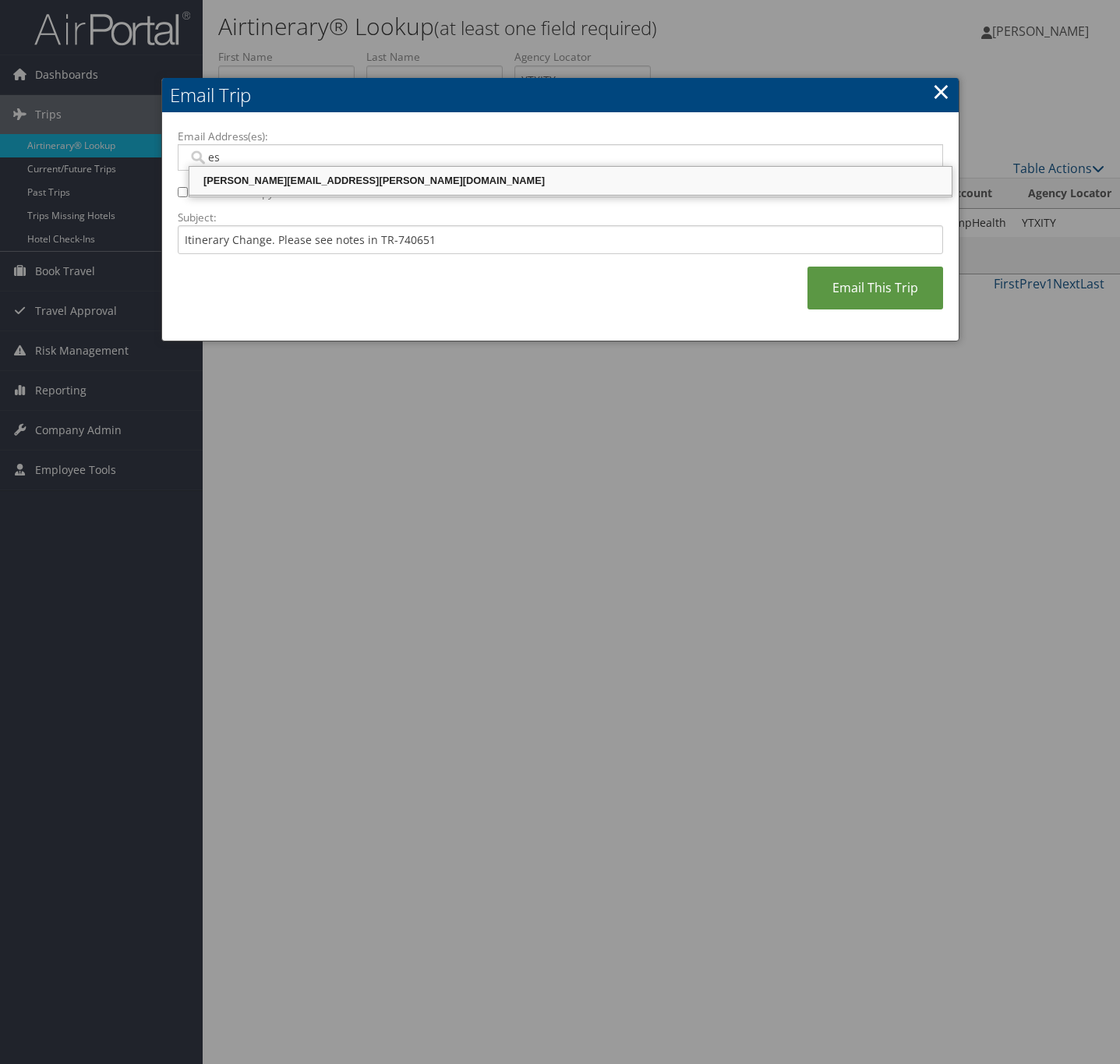 click on "[PERSON_NAME][EMAIL_ADDRESS][PERSON_NAME][DOMAIN_NAME]" at bounding box center (571, 181) 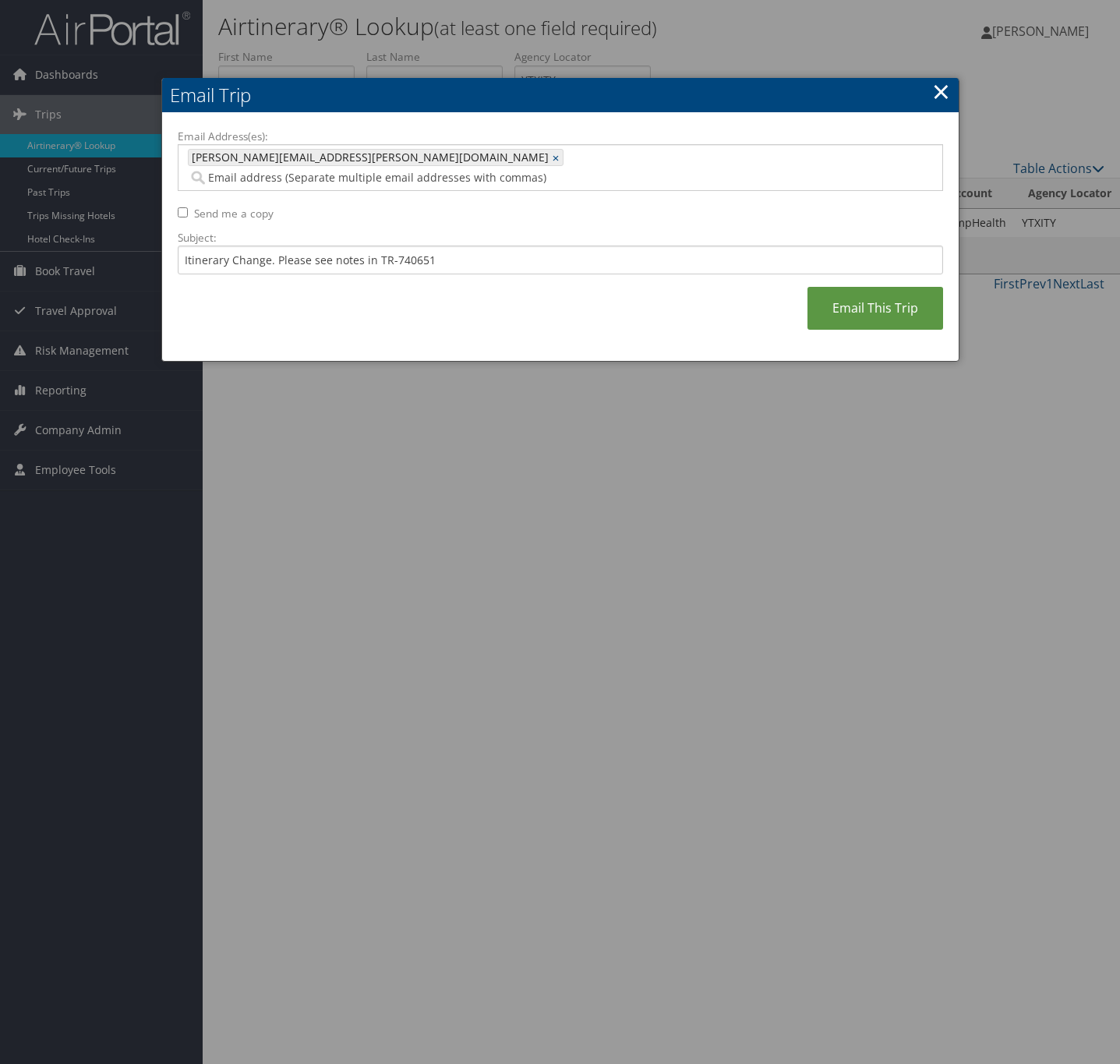 drag, startPoint x: 889, startPoint y: 288, endPoint x: 1099, endPoint y: 339, distance: 216.10414 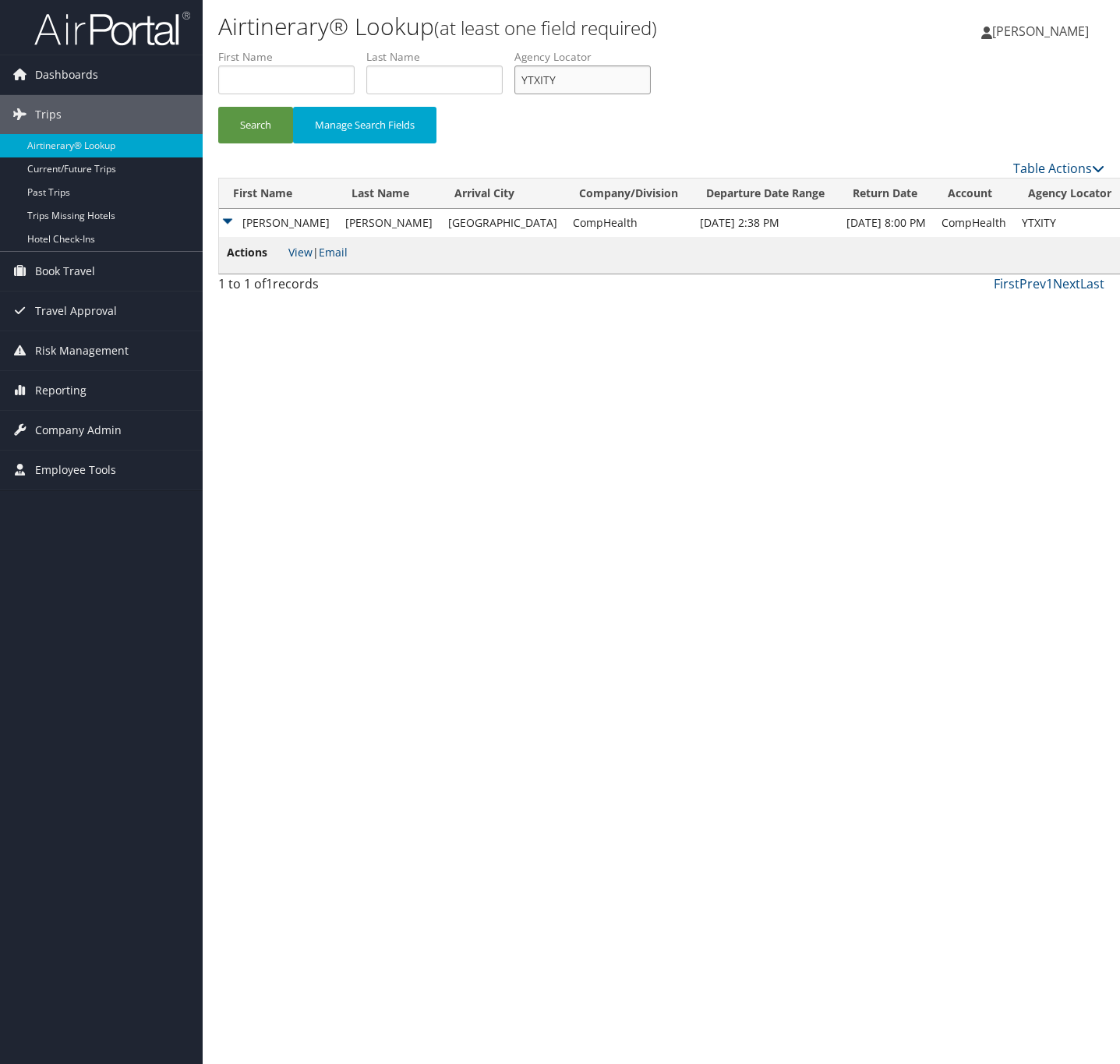 click on "YTXITY" at bounding box center [582, 80] 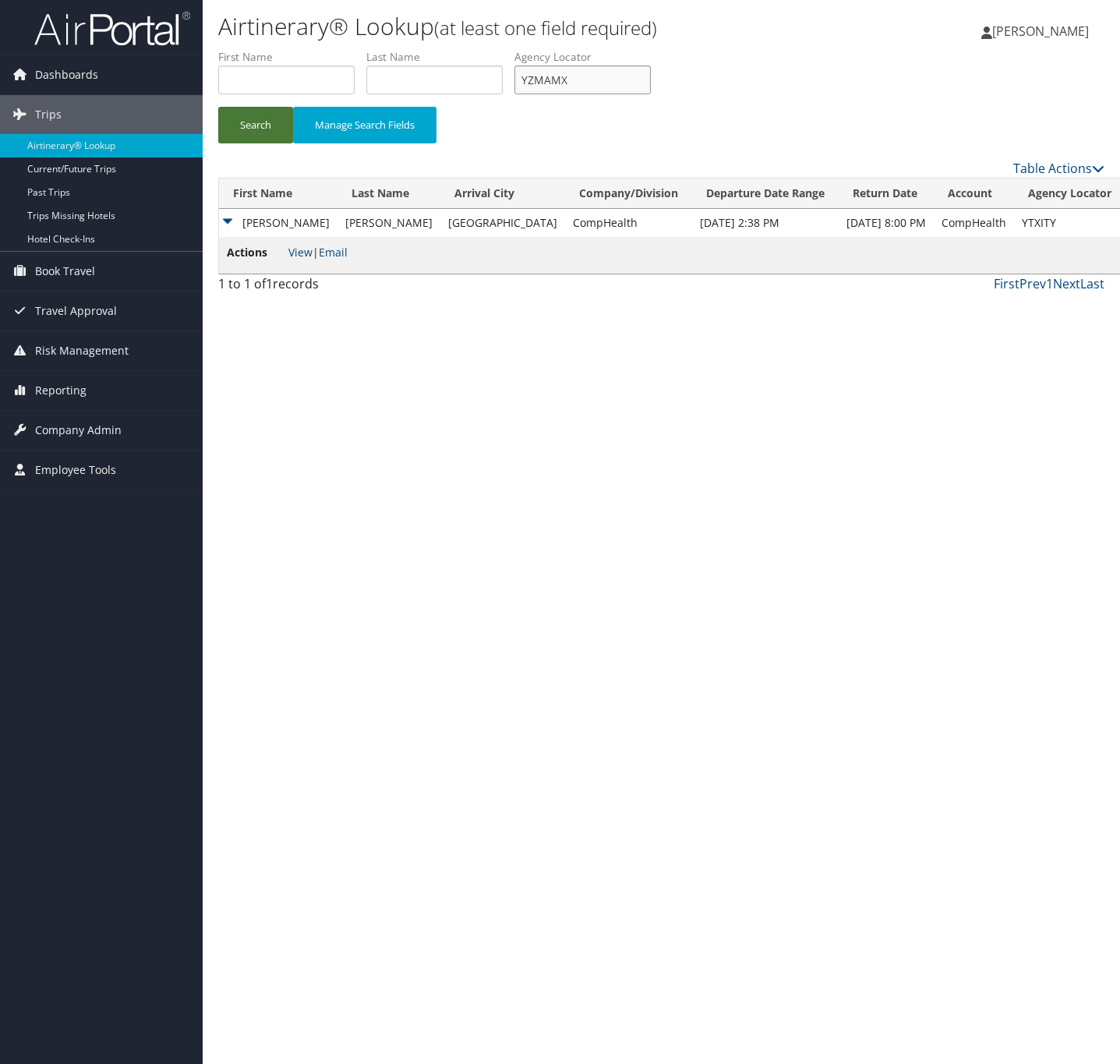 type on "YZMAMX" 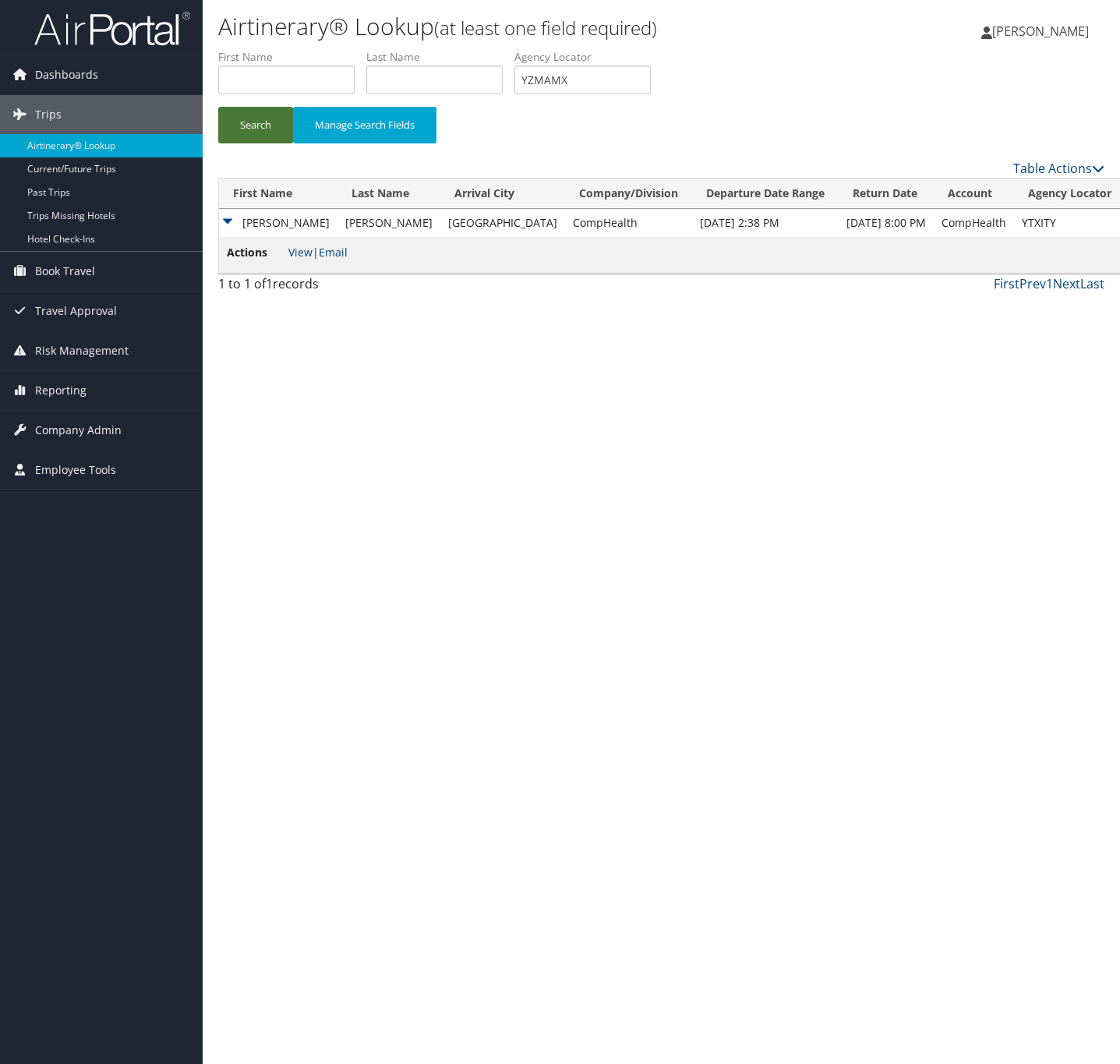 click on "Search" at bounding box center [256, 125] 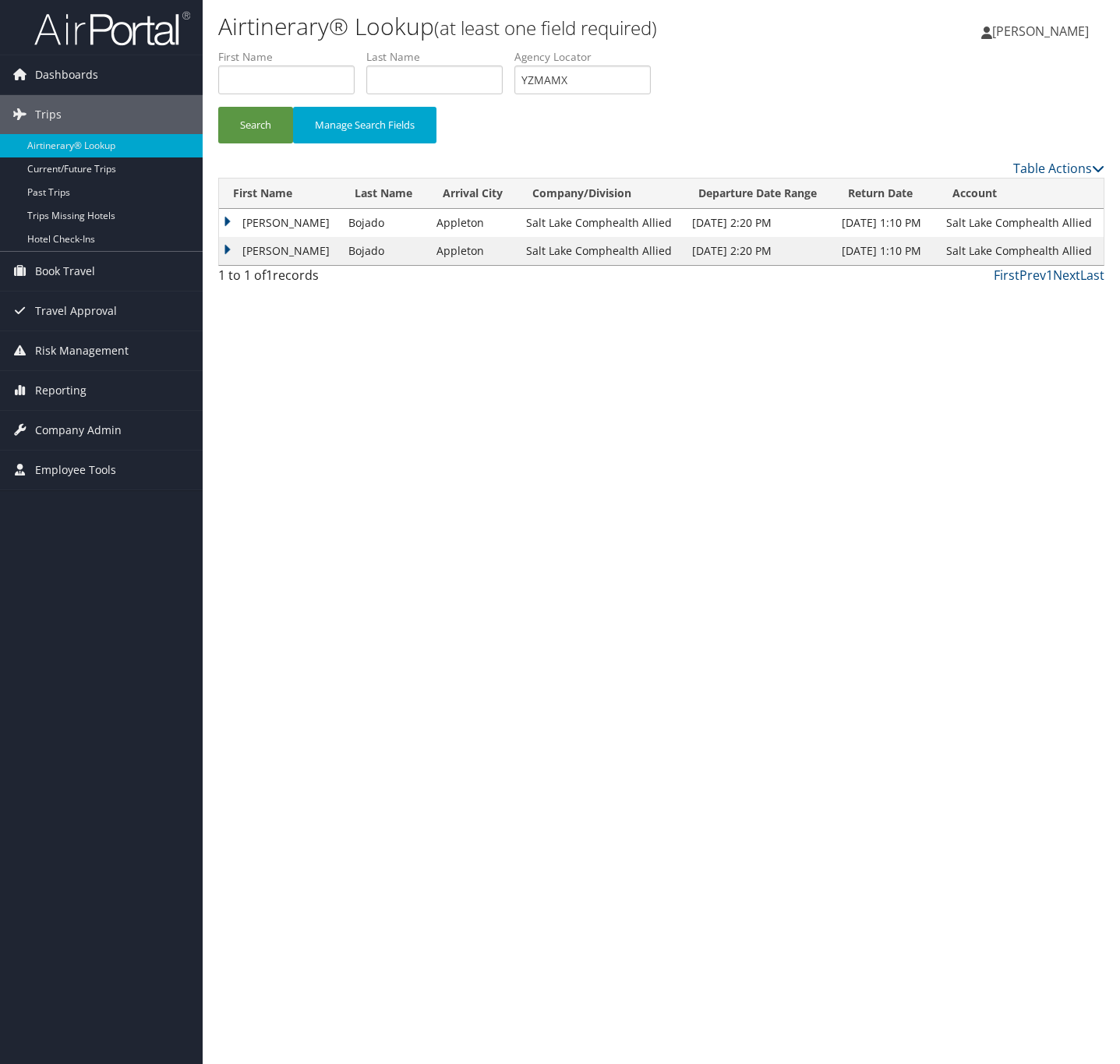 click on "[PERSON_NAME]" at bounding box center [280, 223] 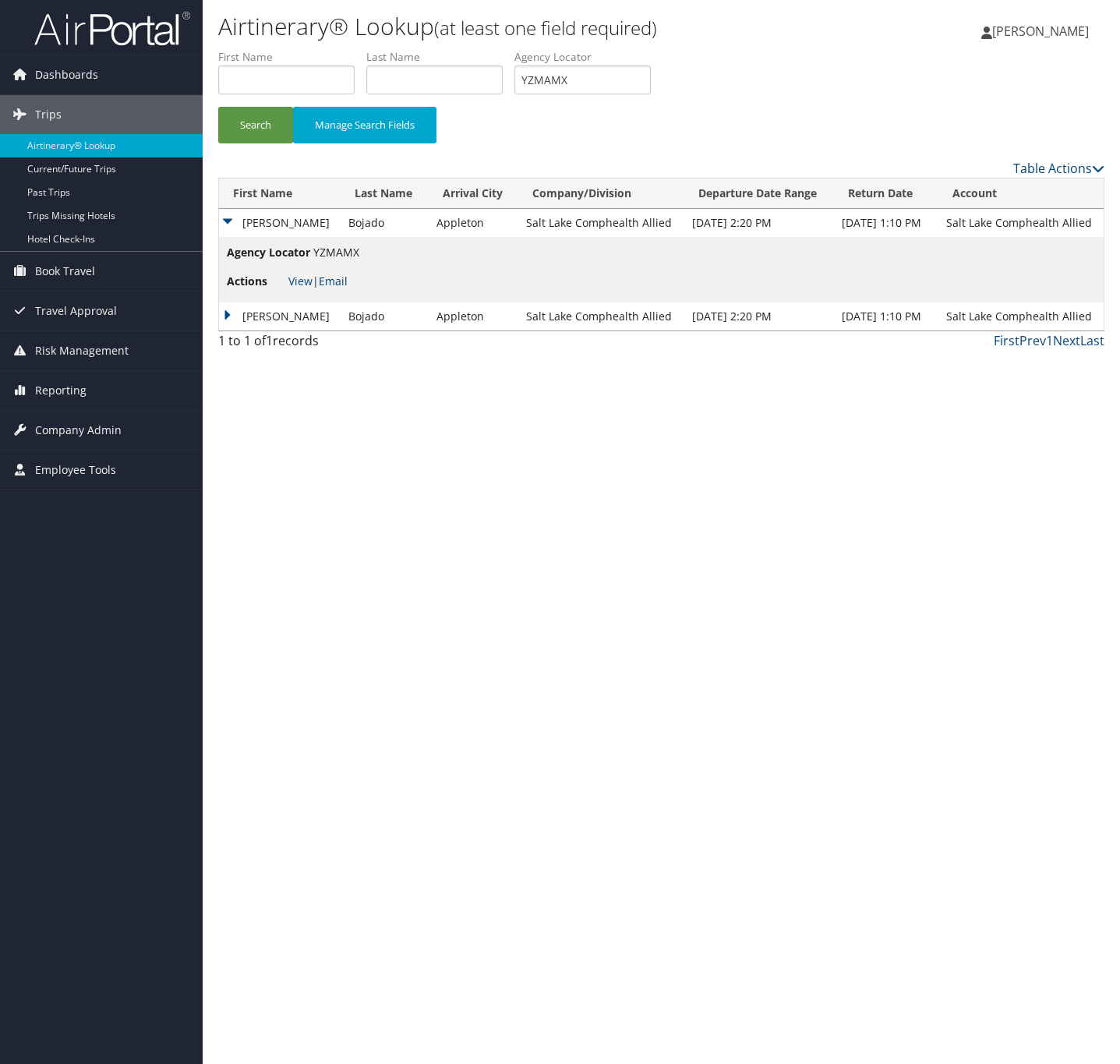 click on "Email" at bounding box center [333, 281] 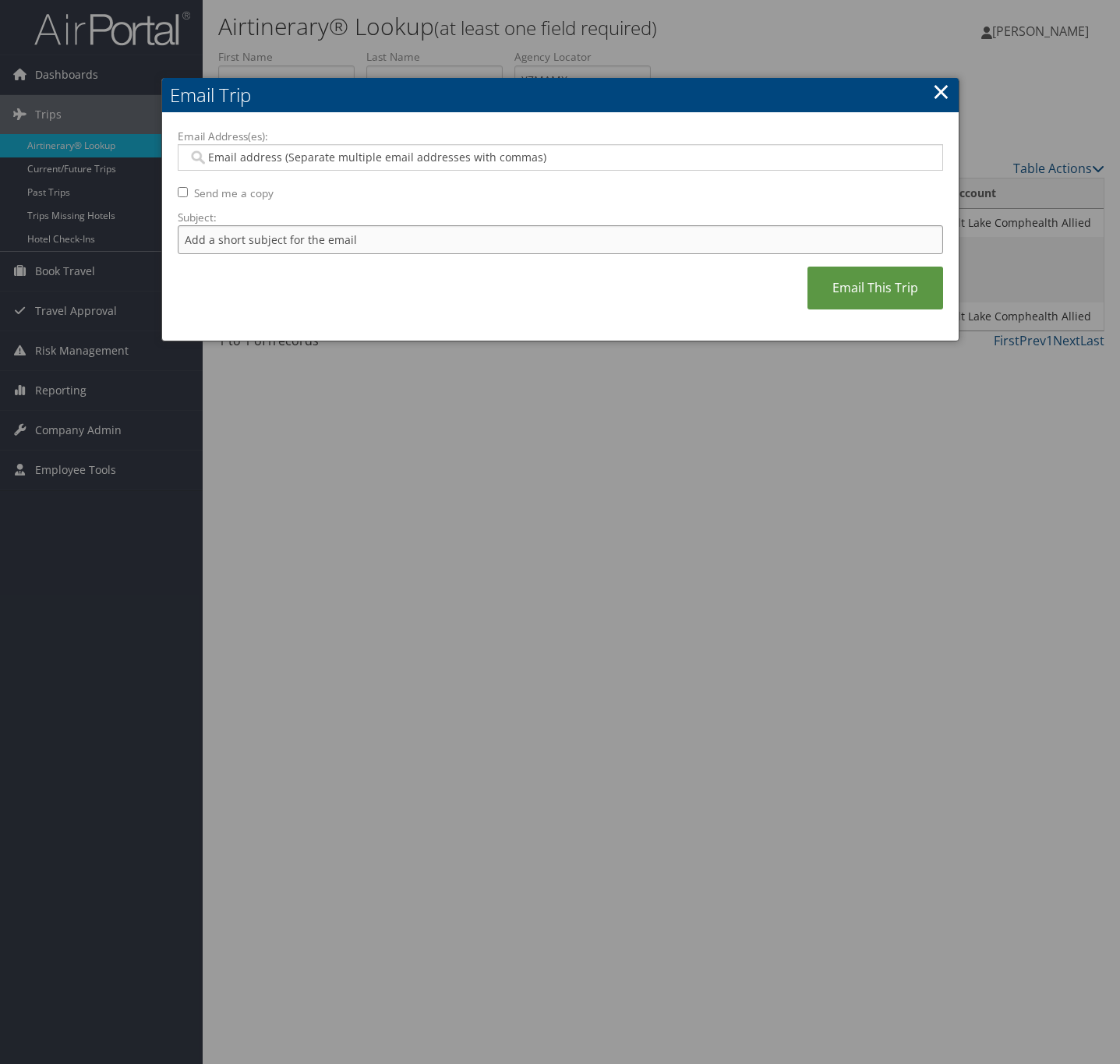 click on "Subject:" at bounding box center (560, 239) 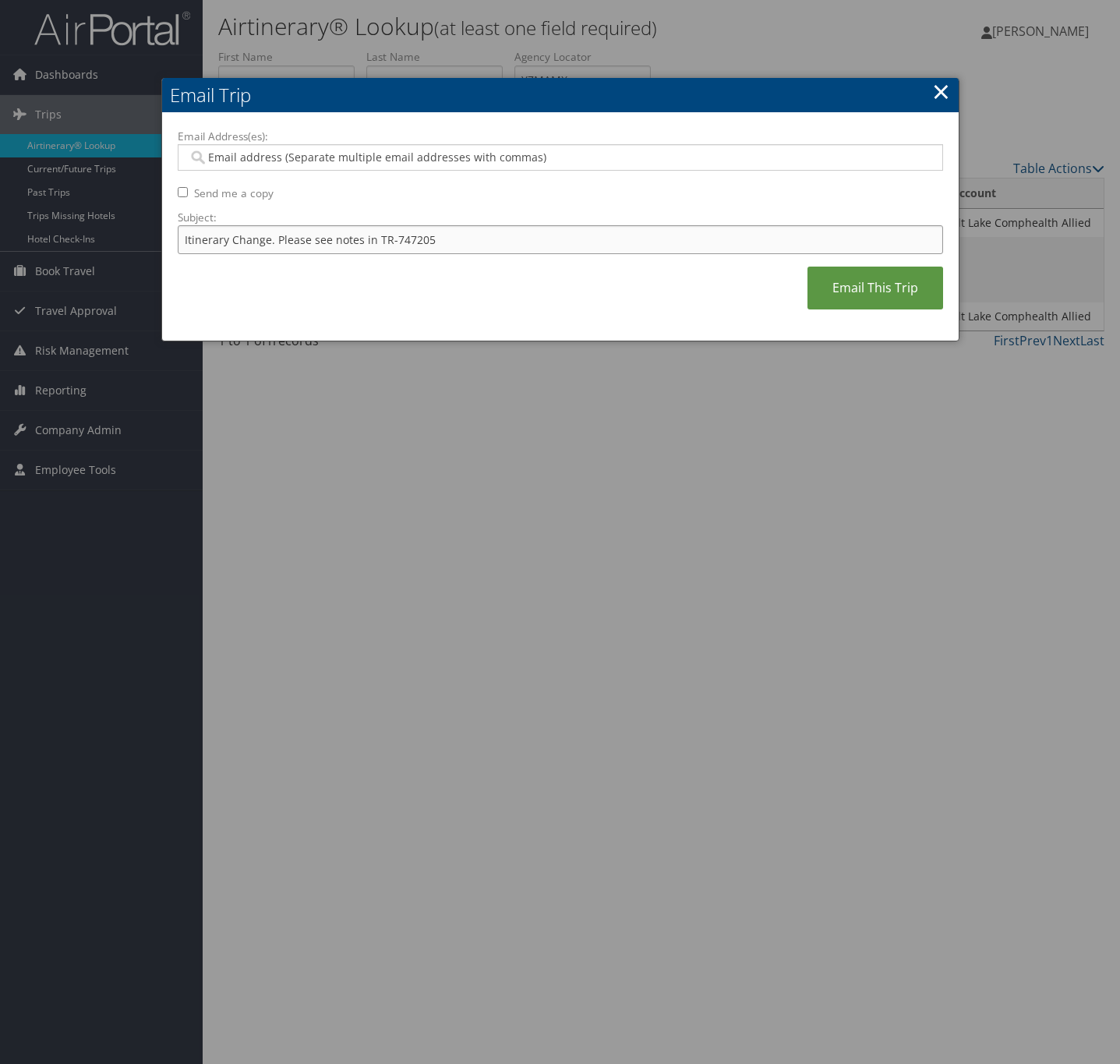 click on "Itinerary Change. Please see notes in TR-747205" at bounding box center (560, 239) 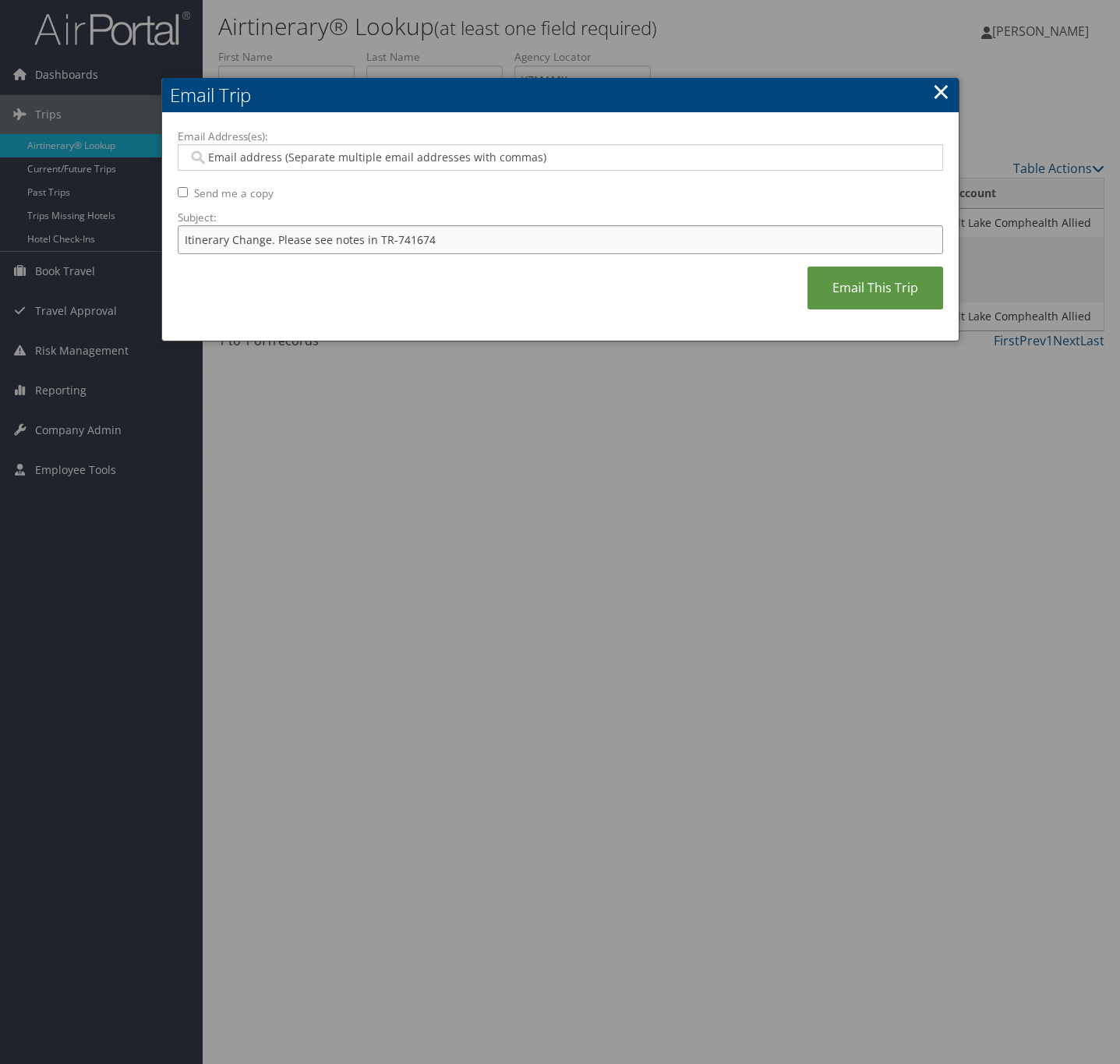type on "Itinerary Change. Please see notes in TR-741674" 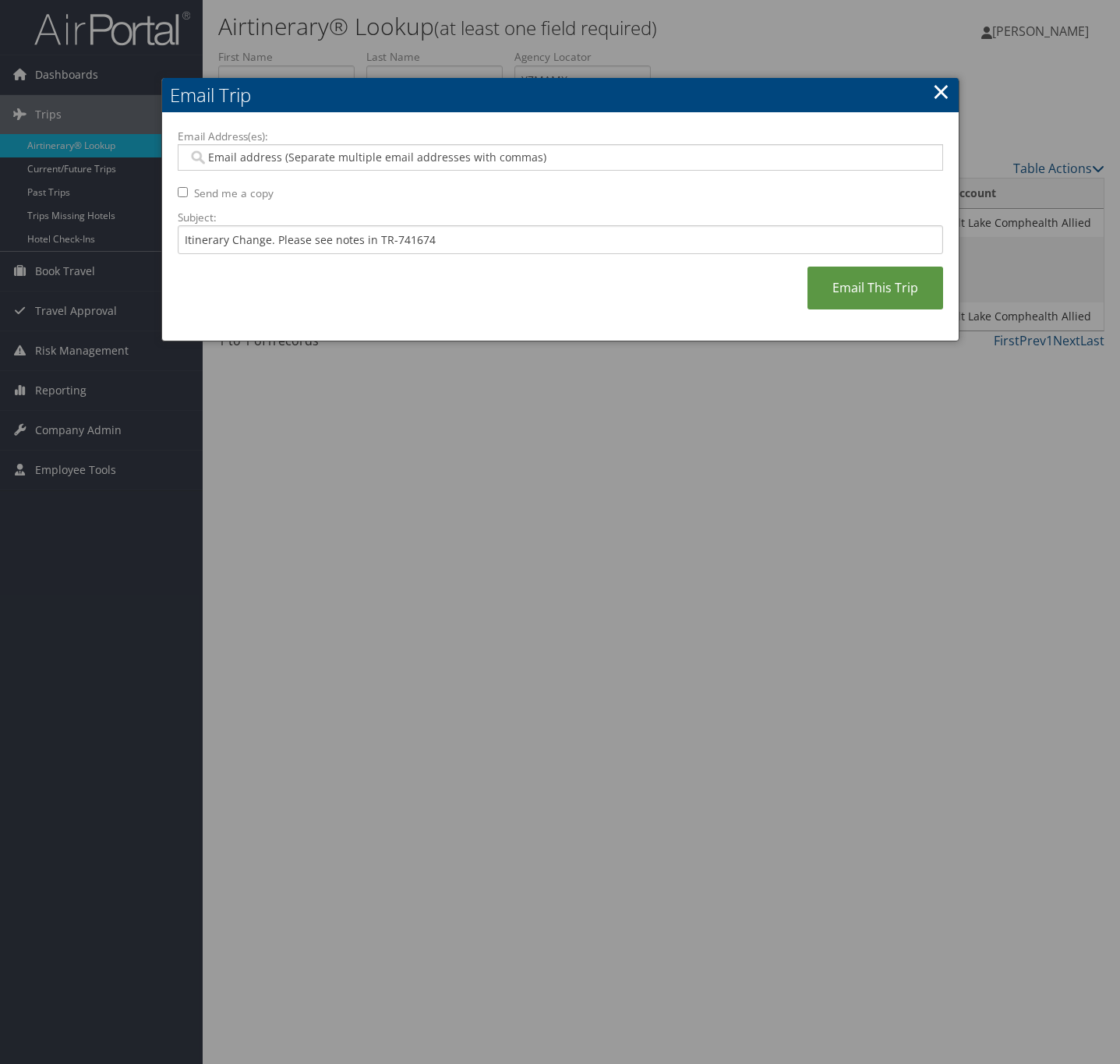 click on "Email Address(es):" at bounding box center (559, 157) 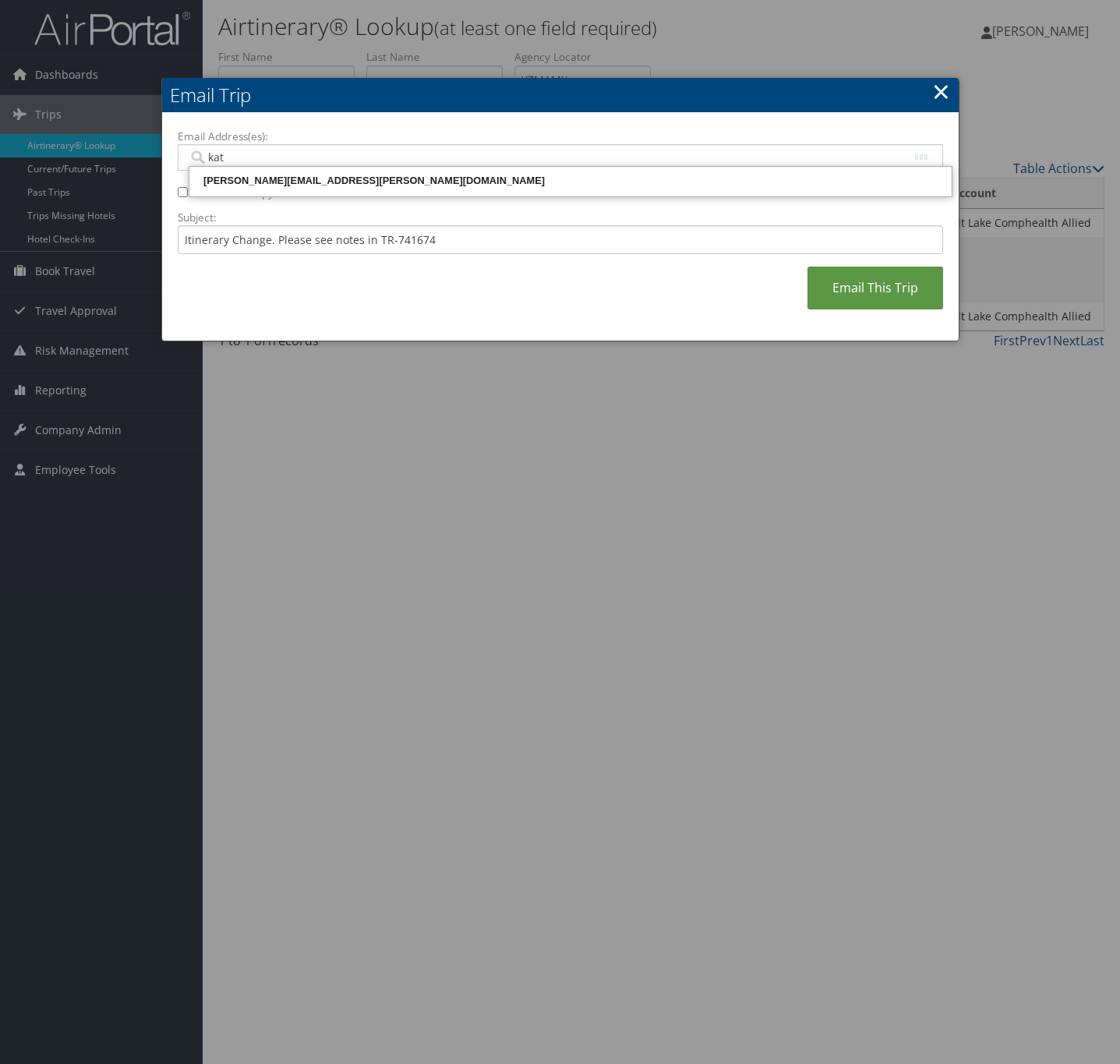 type on "[PERSON_NAME]" 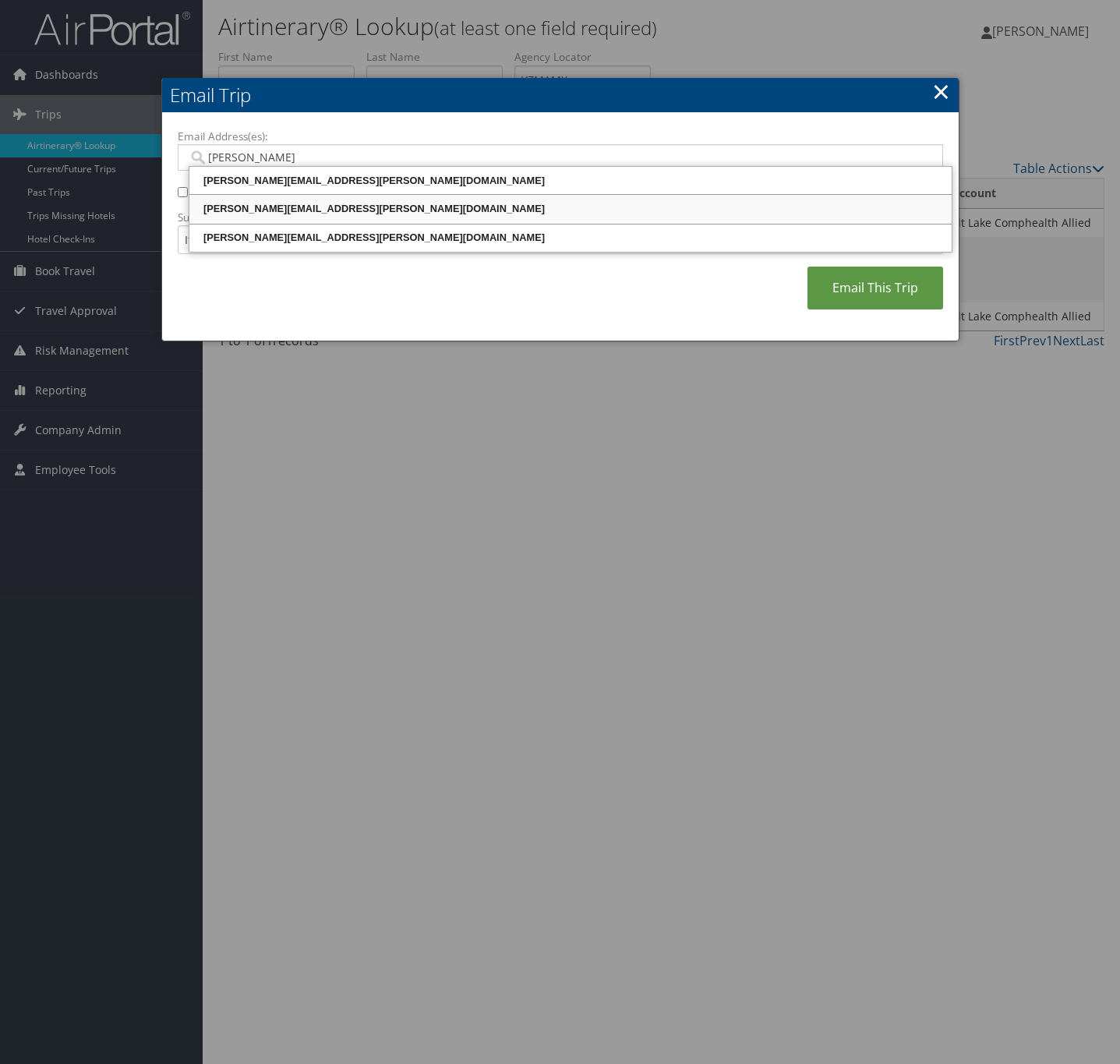 click on "[PERSON_NAME][EMAIL_ADDRESS][PERSON_NAME][DOMAIN_NAME]" at bounding box center [571, 209] 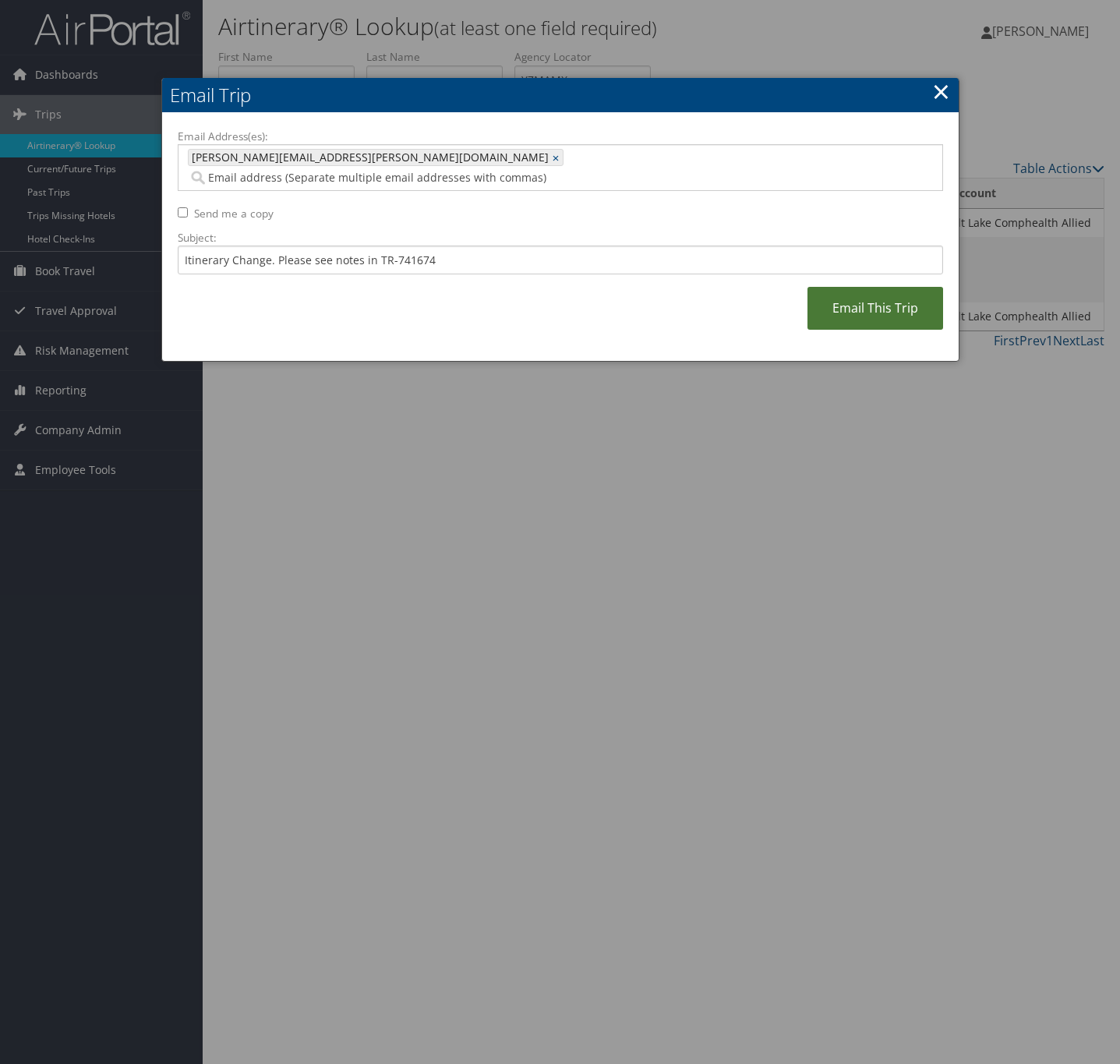 click on "Email This Trip" at bounding box center (875, 308) 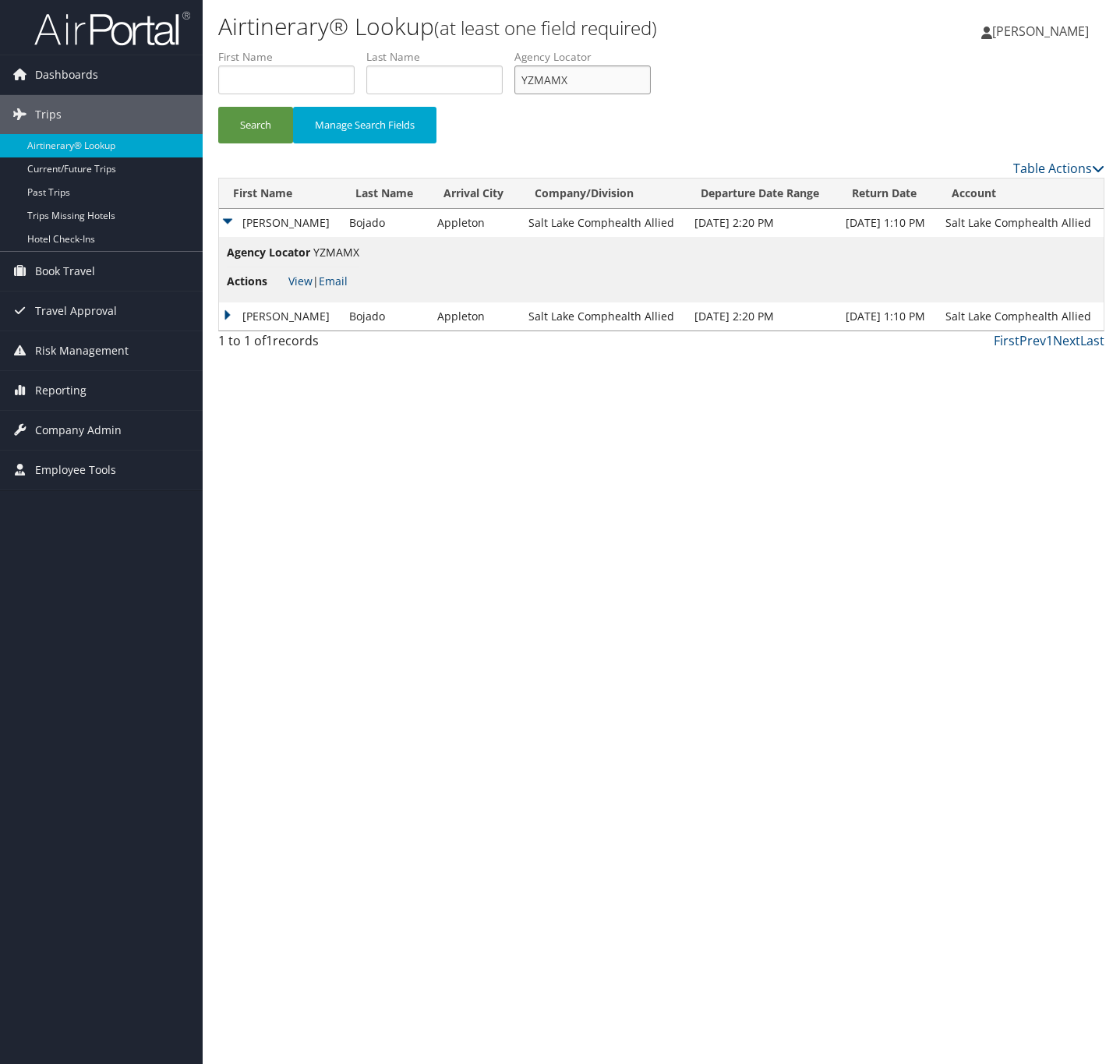 click on "YZMAMX" at bounding box center (582, 80) 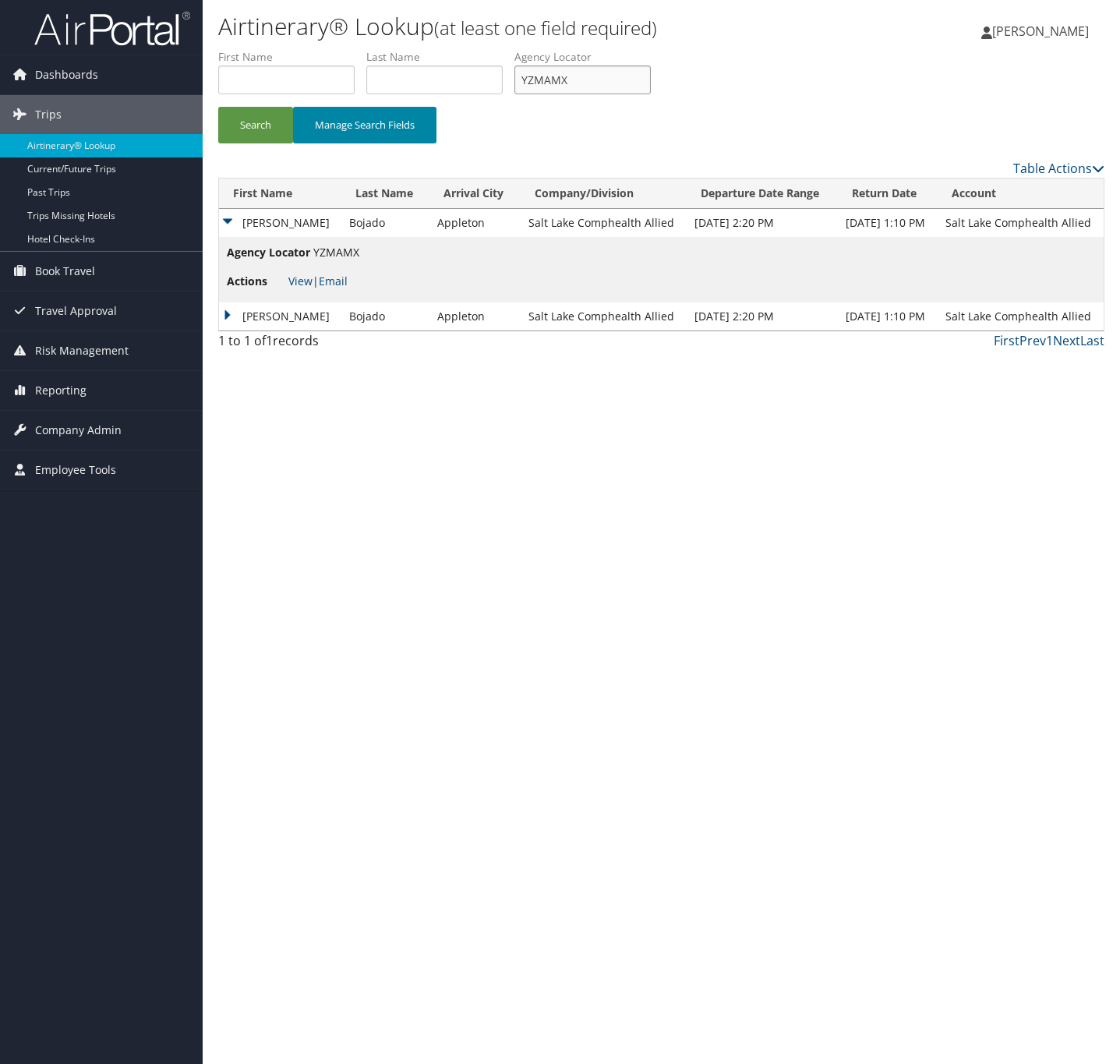 paste on "MDRHVU" 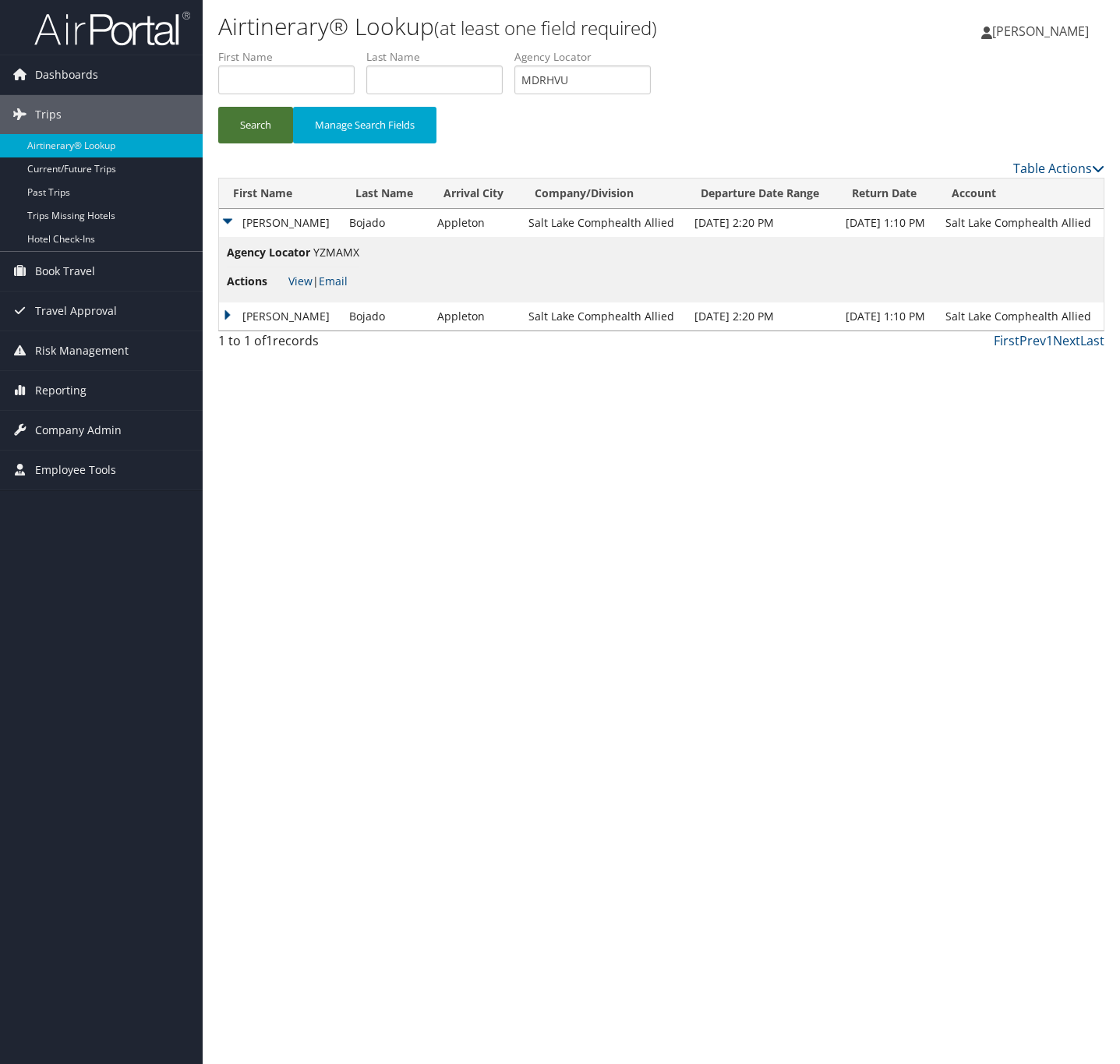 click on "Search" at bounding box center (256, 125) 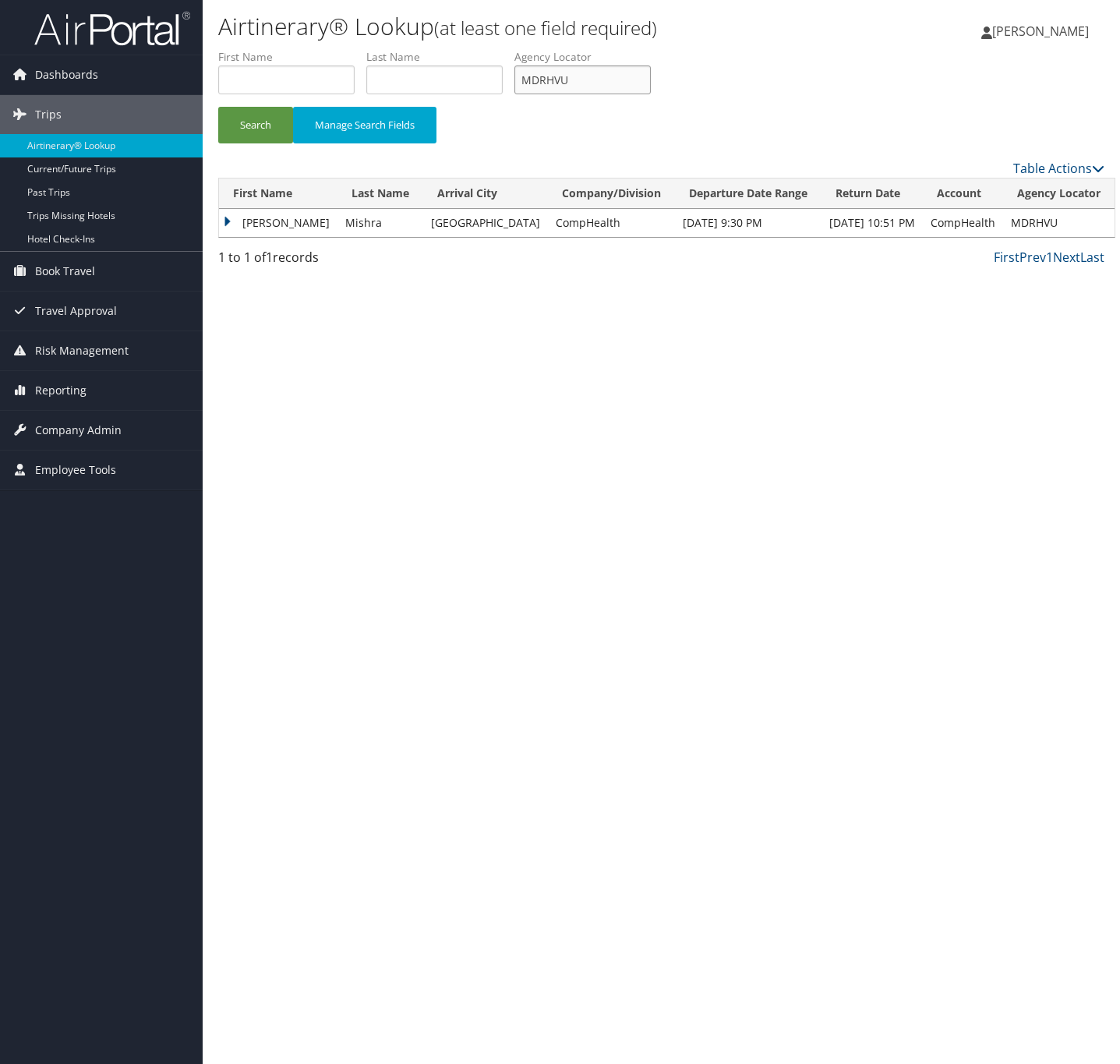 click on "MDRHVU" at bounding box center [582, 80] 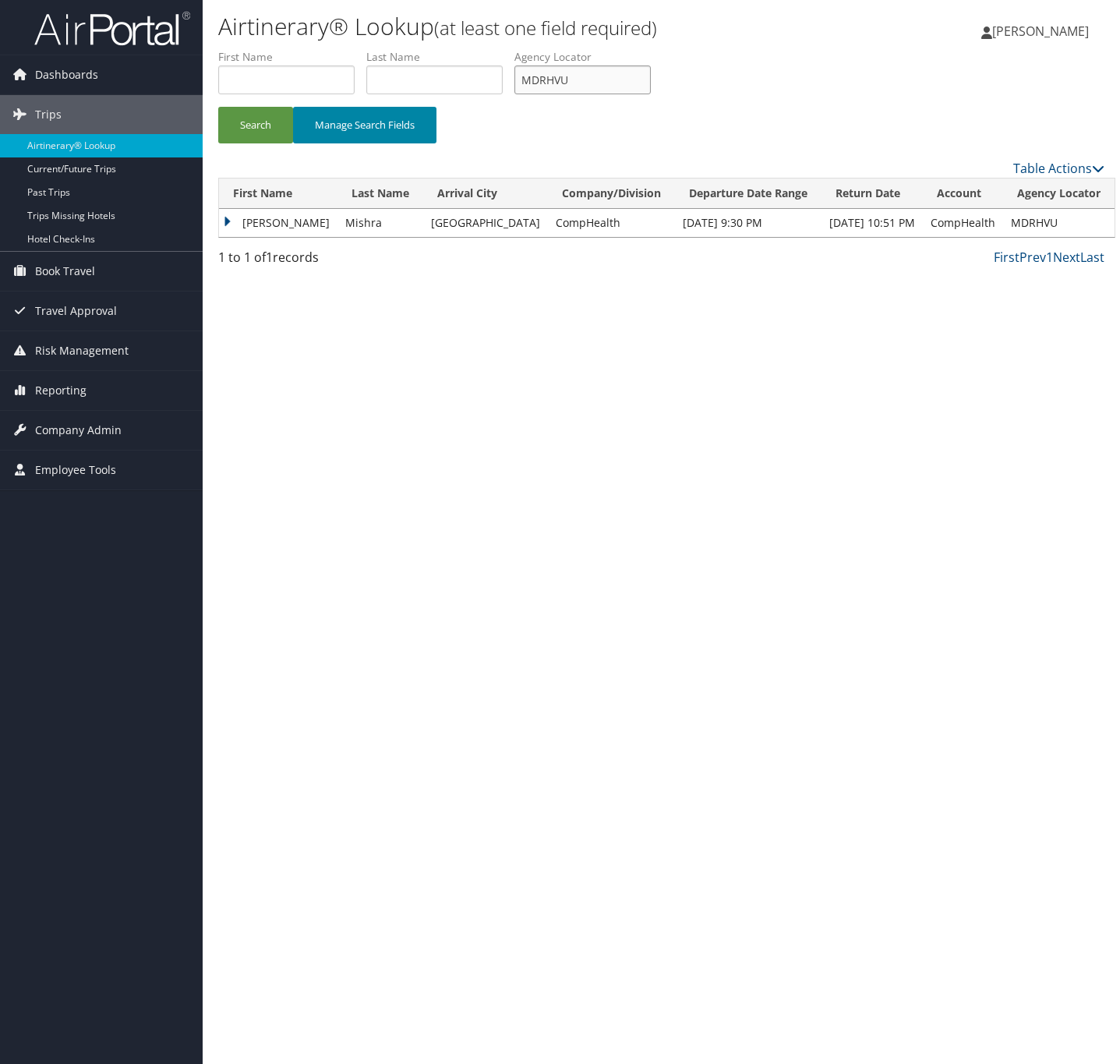 drag, startPoint x: 620, startPoint y: 78, endPoint x: 374, endPoint y: 108, distance: 247.82252 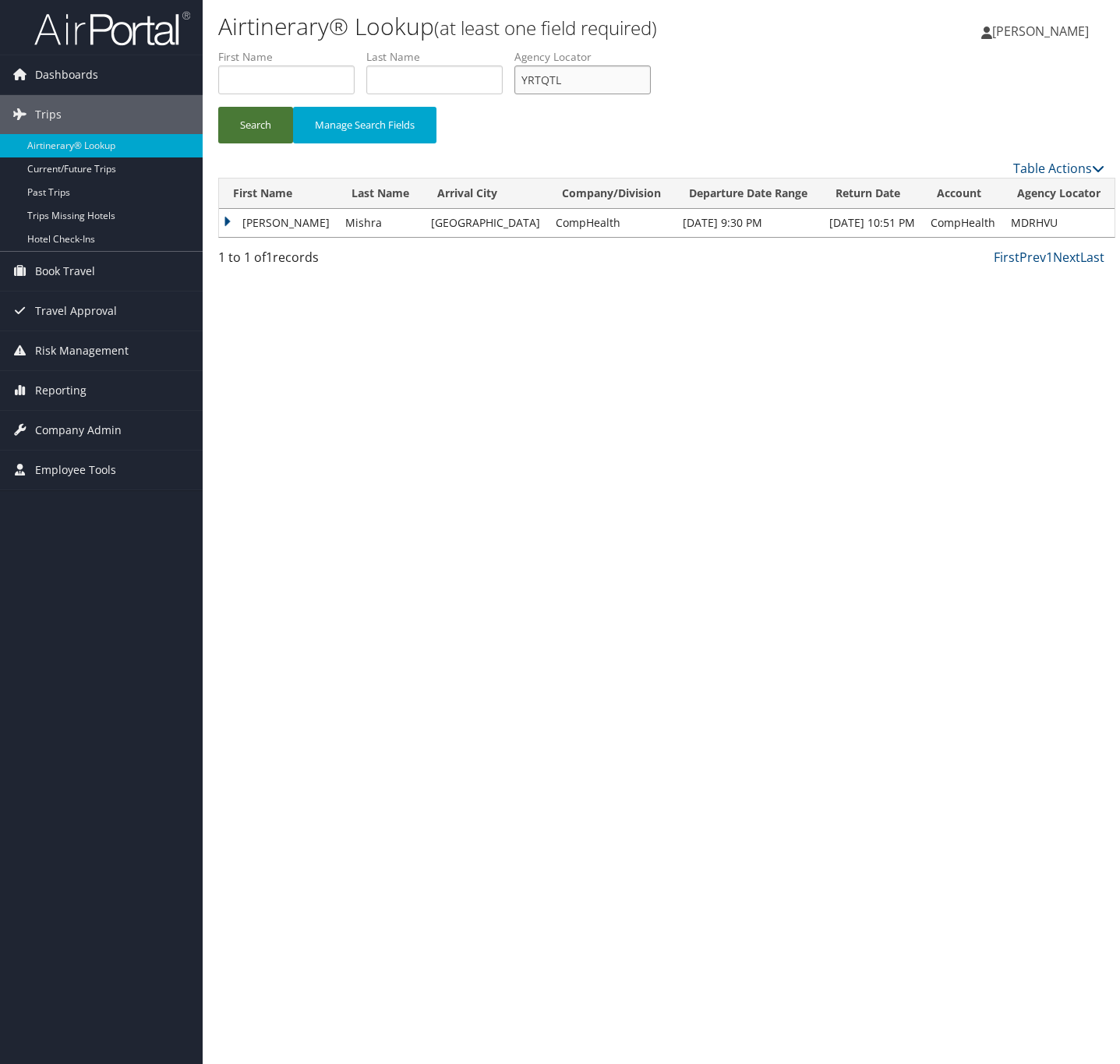 type on "YRTQTL" 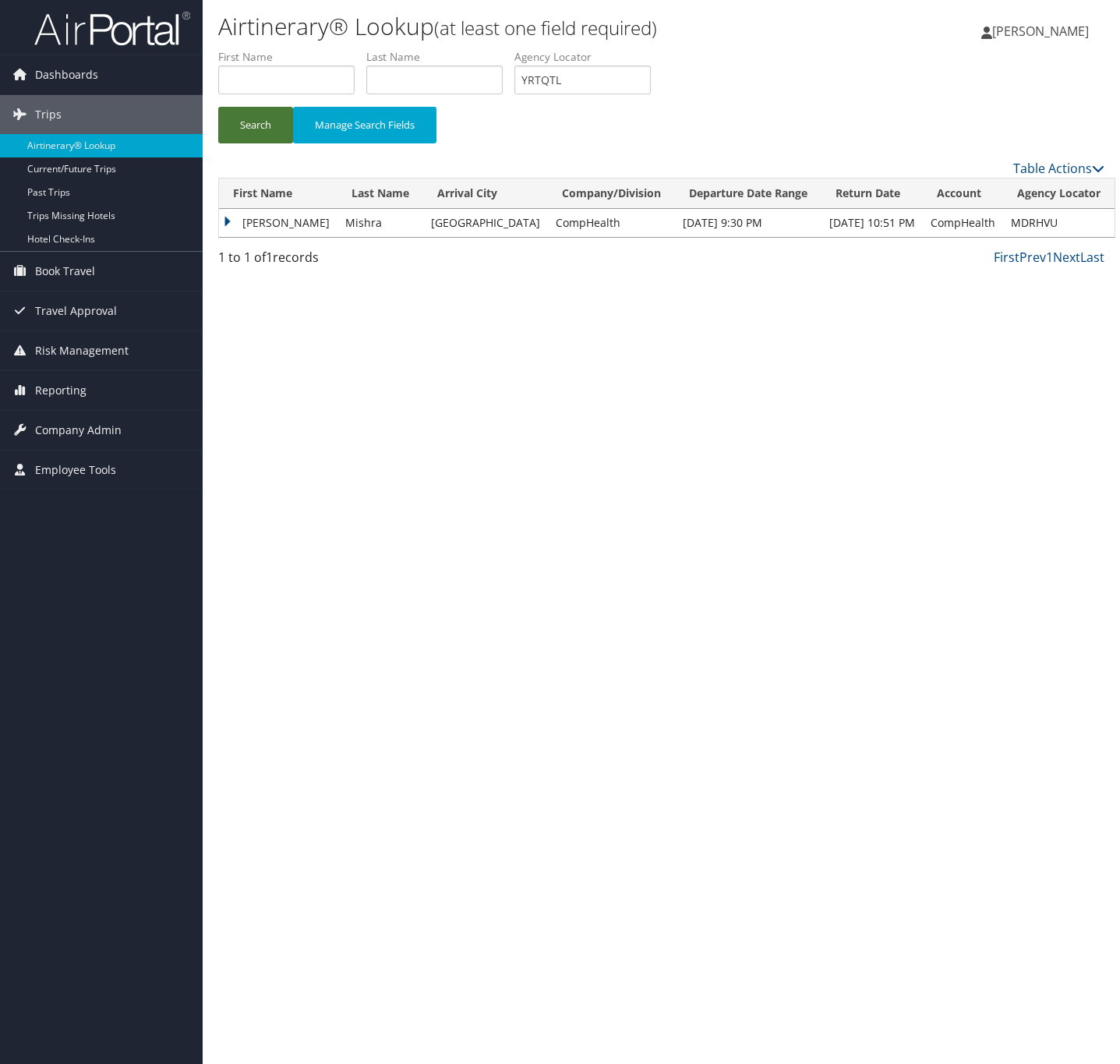 click on "Search" at bounding box center (256, 125) 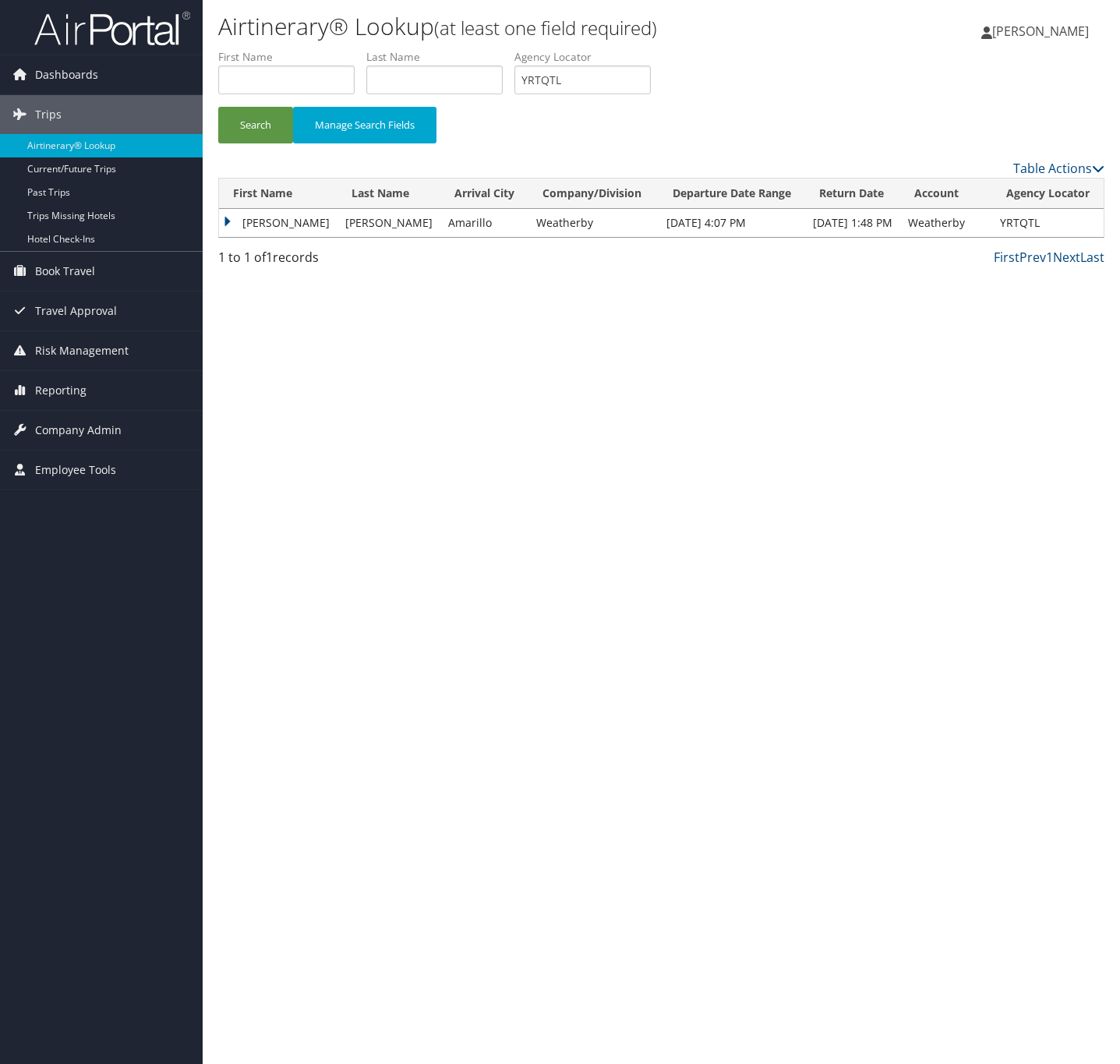 click on "[PERSON_NAME]" at bounding box center [278, 223] 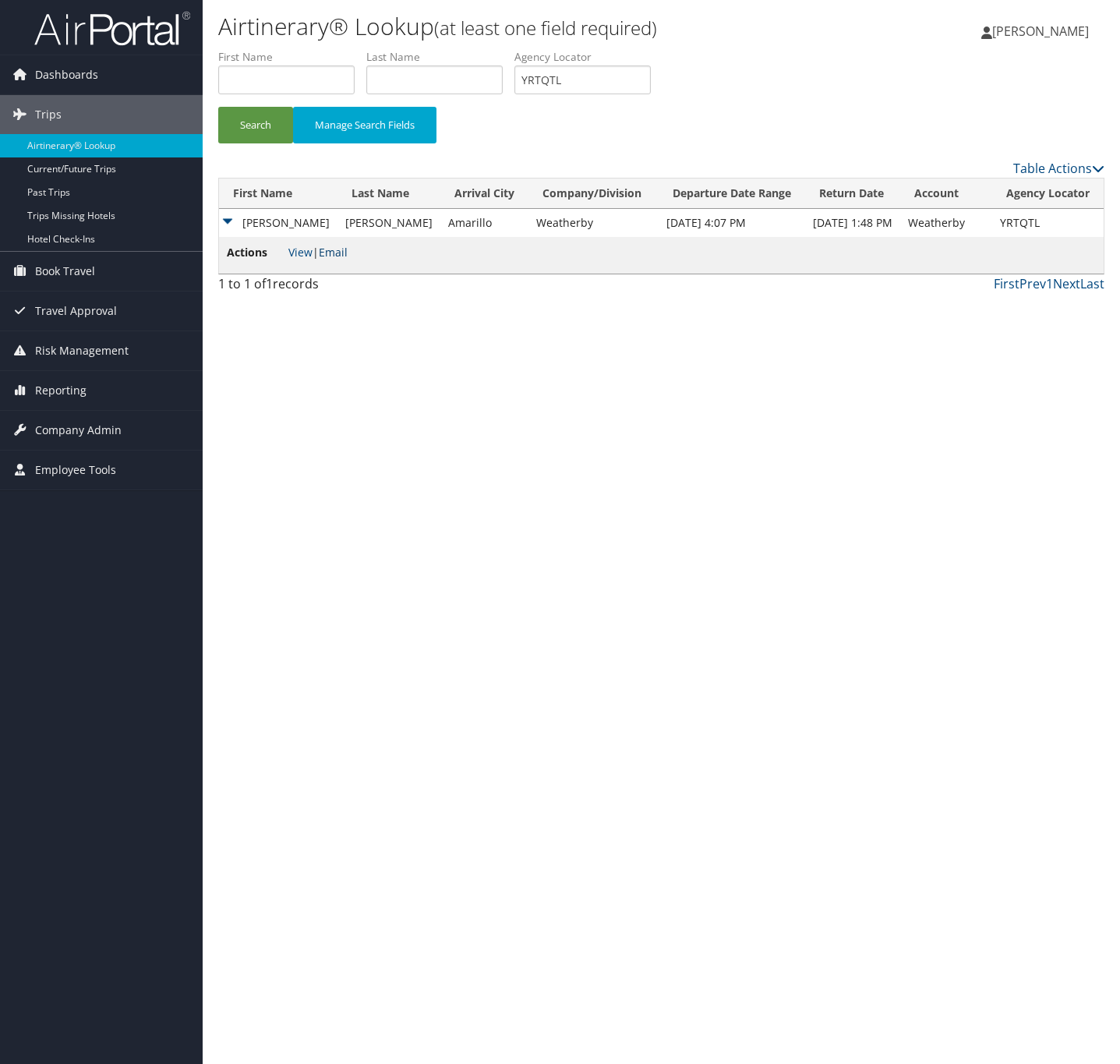 click on "Email" at bounding box center [333, 252] 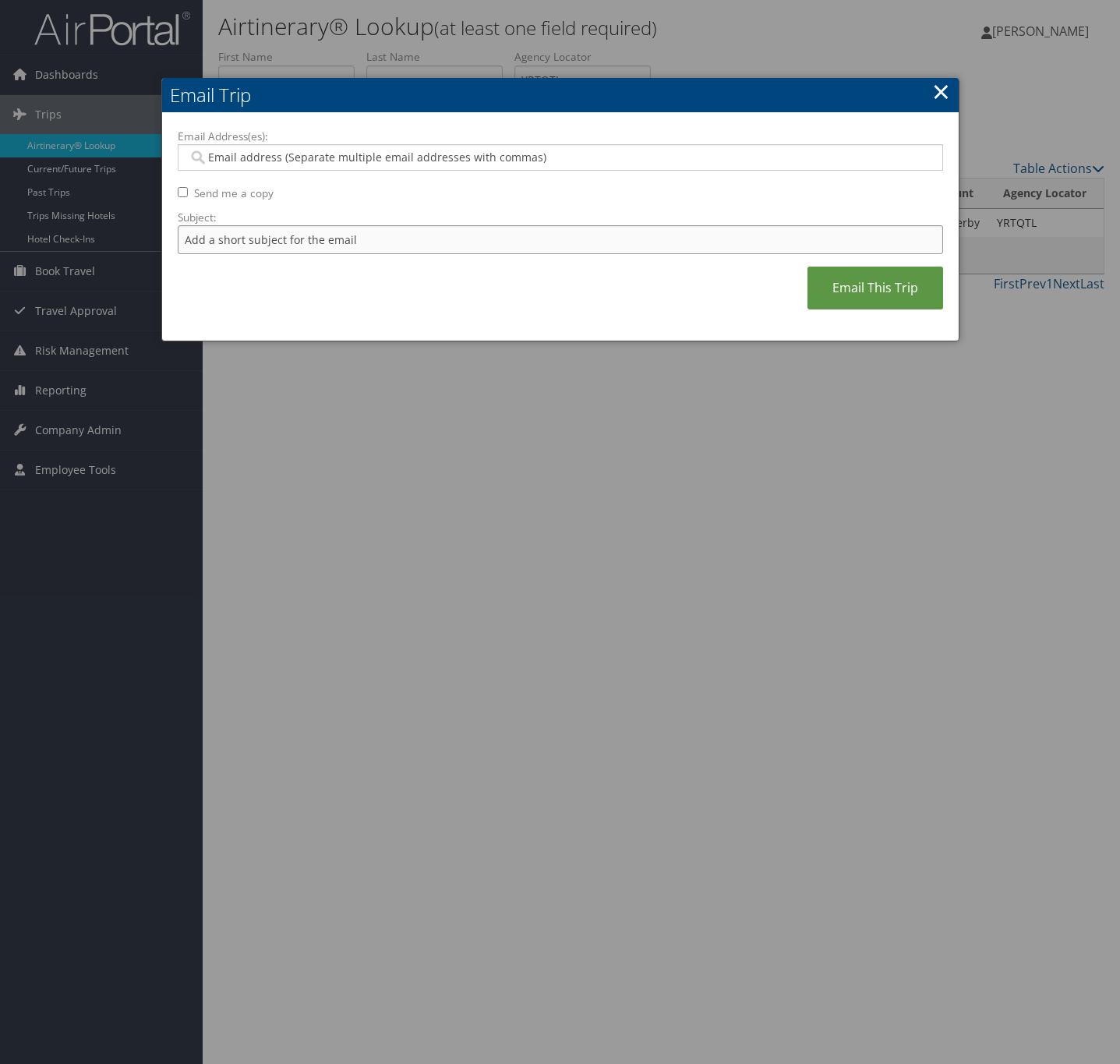click on "Subject:" at bounding box center [560, 239] 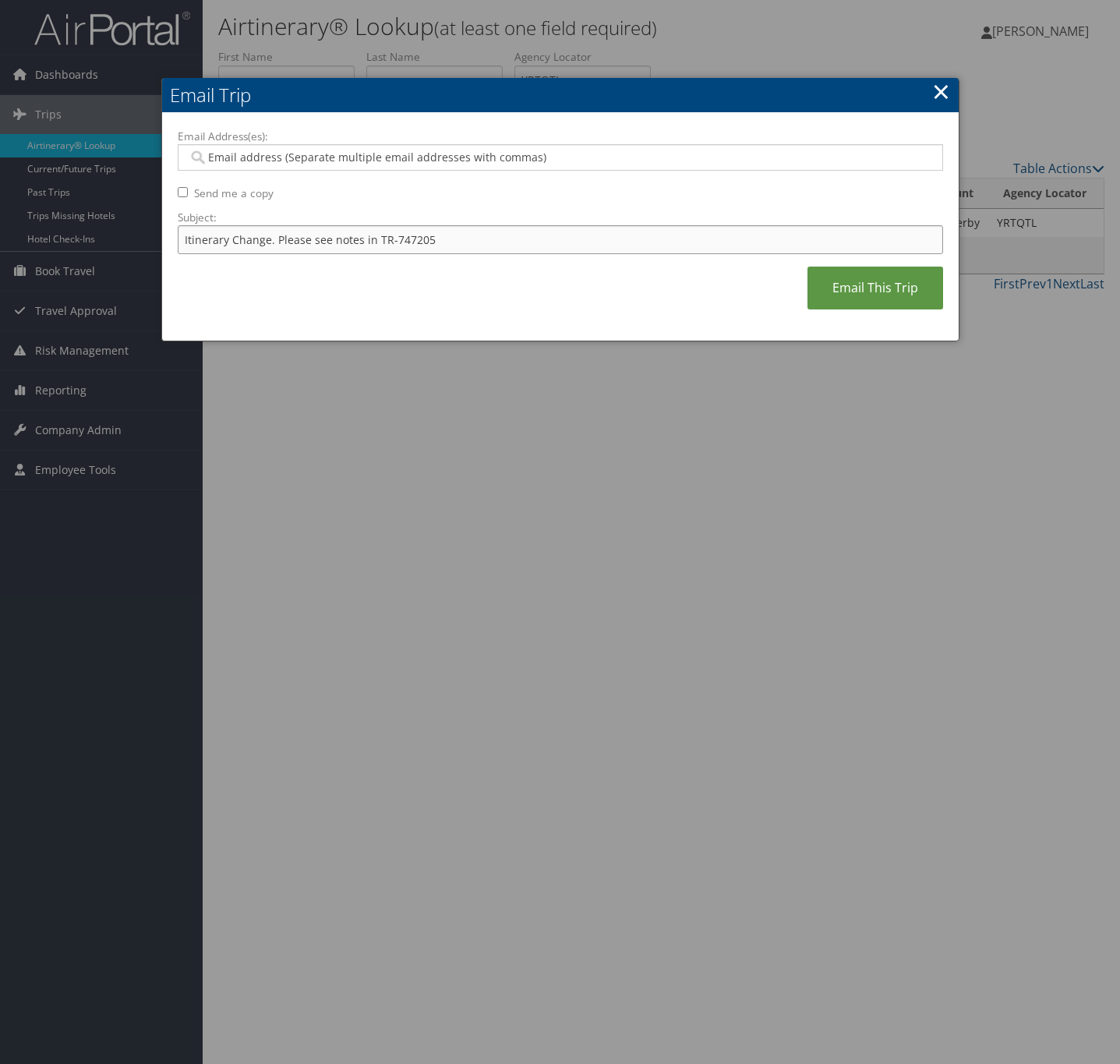 click on "Itinerary Change. Please see notes in TR-747205" at bounding box center (560, 239) 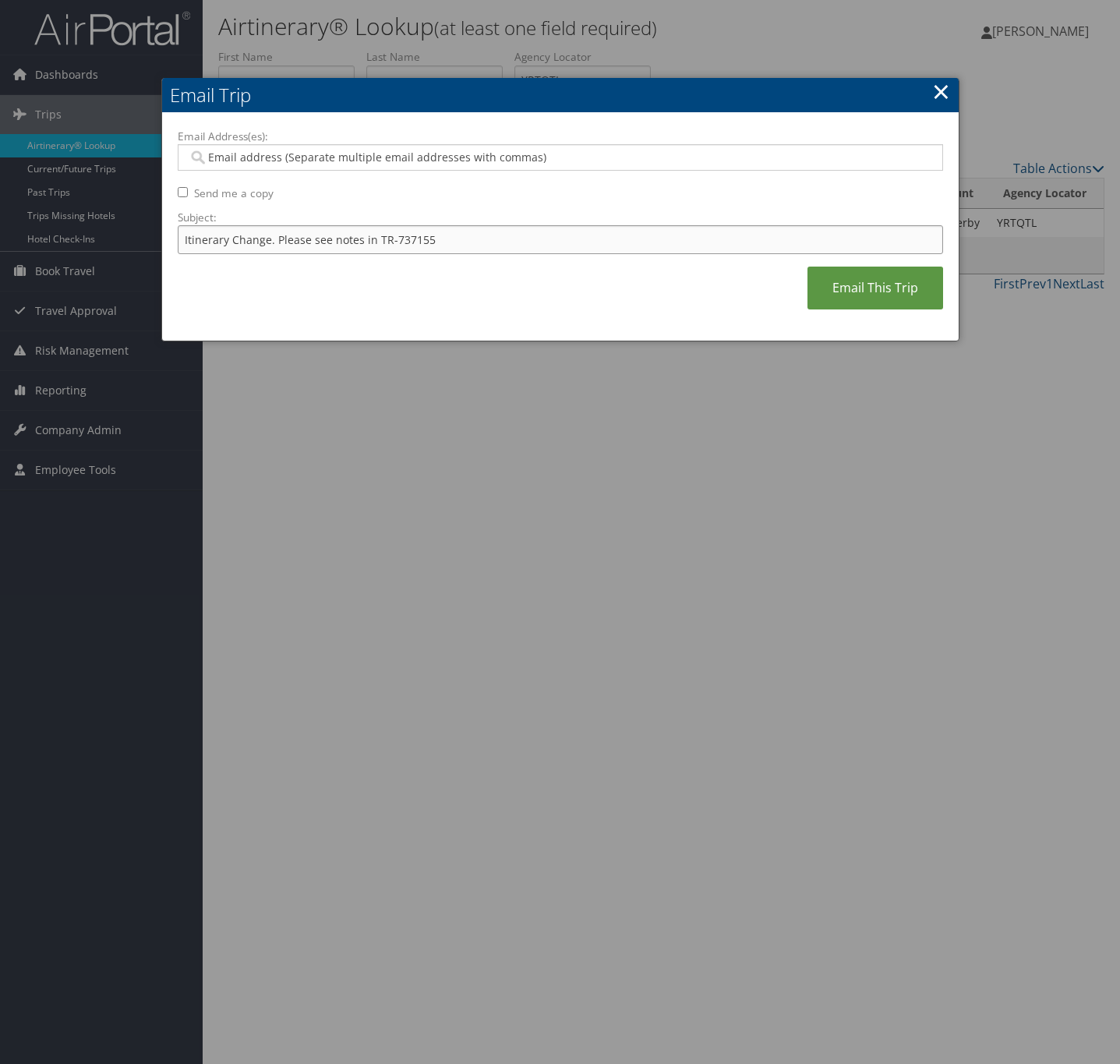 type on "Itinerary Change. Please see notes in TR-737155" 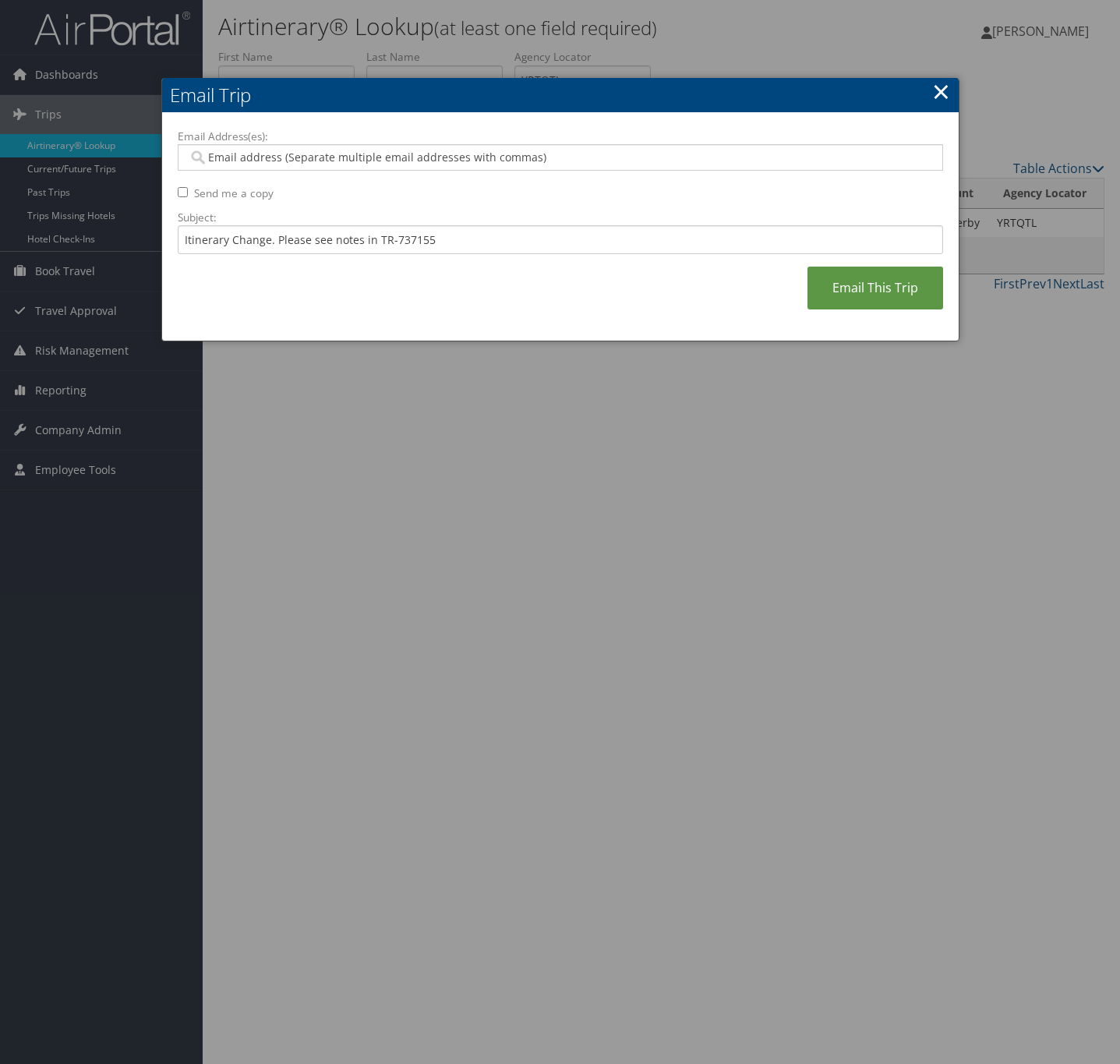 click on "Email Address(es):" at bounding box center [560, 136] 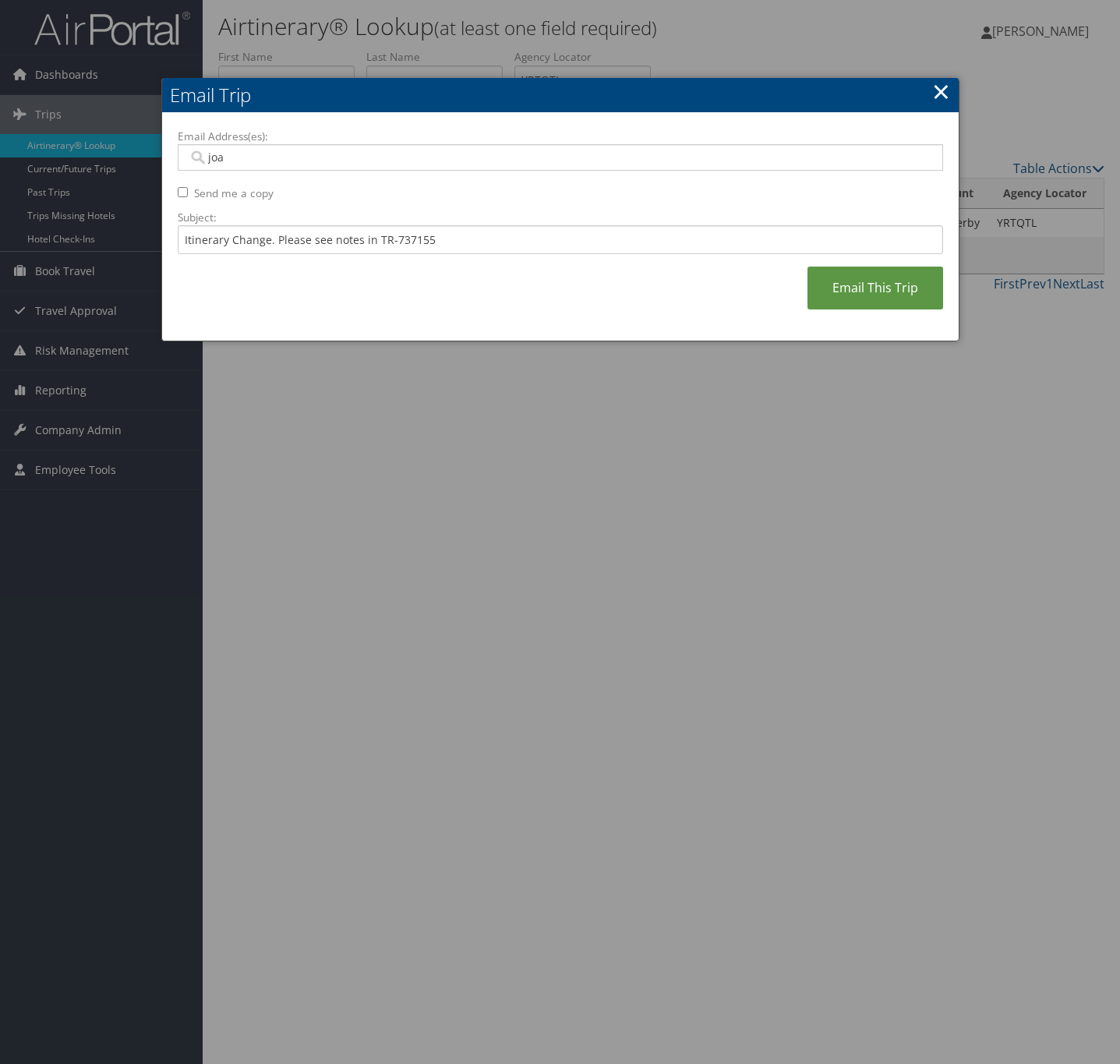 type on "[PERSON_NAME]" 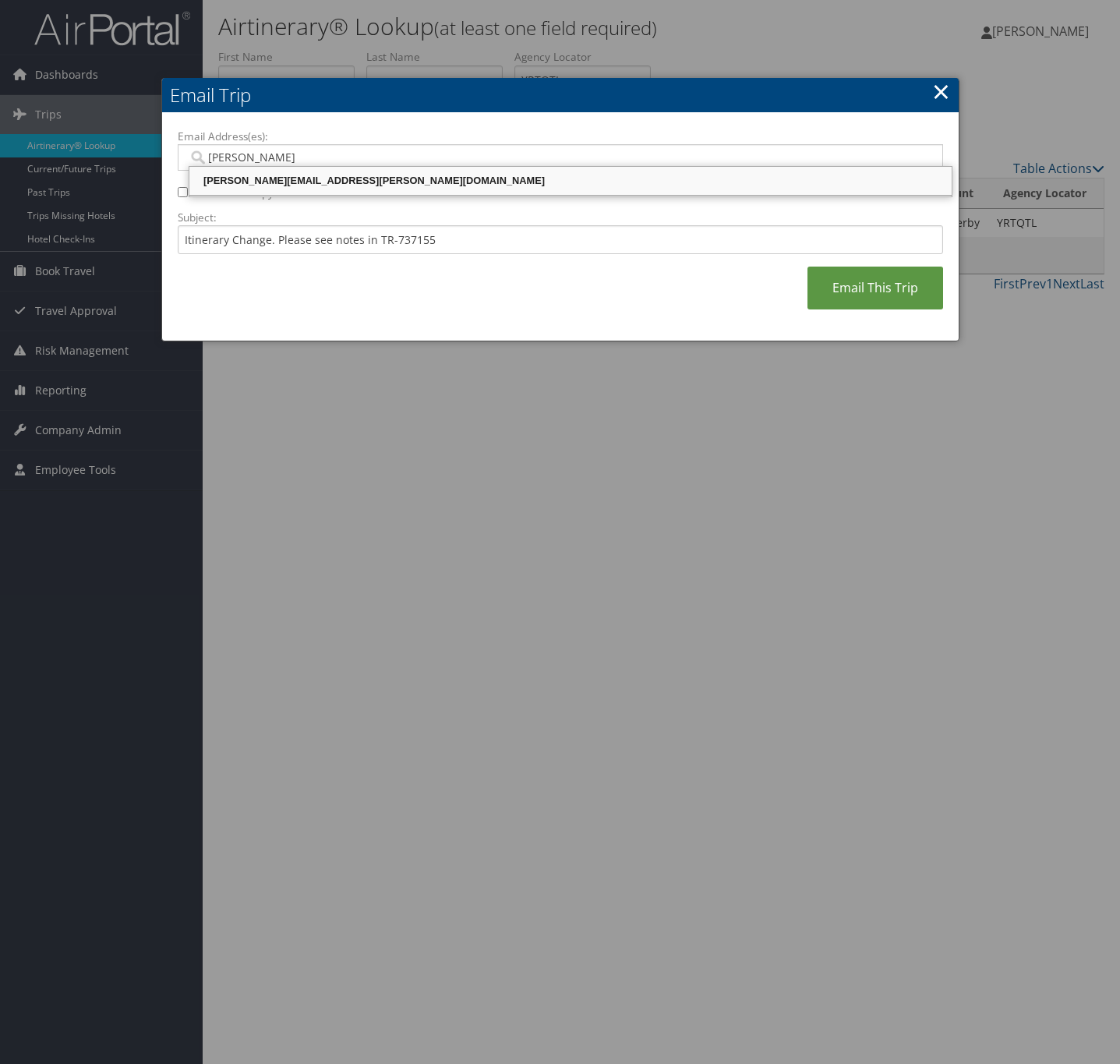 click on "[PERSON_NAME][EMAIL_ADDRESS][PERSON_NAME][DOMAIN_NAME]" at bounding box center (571, 181) 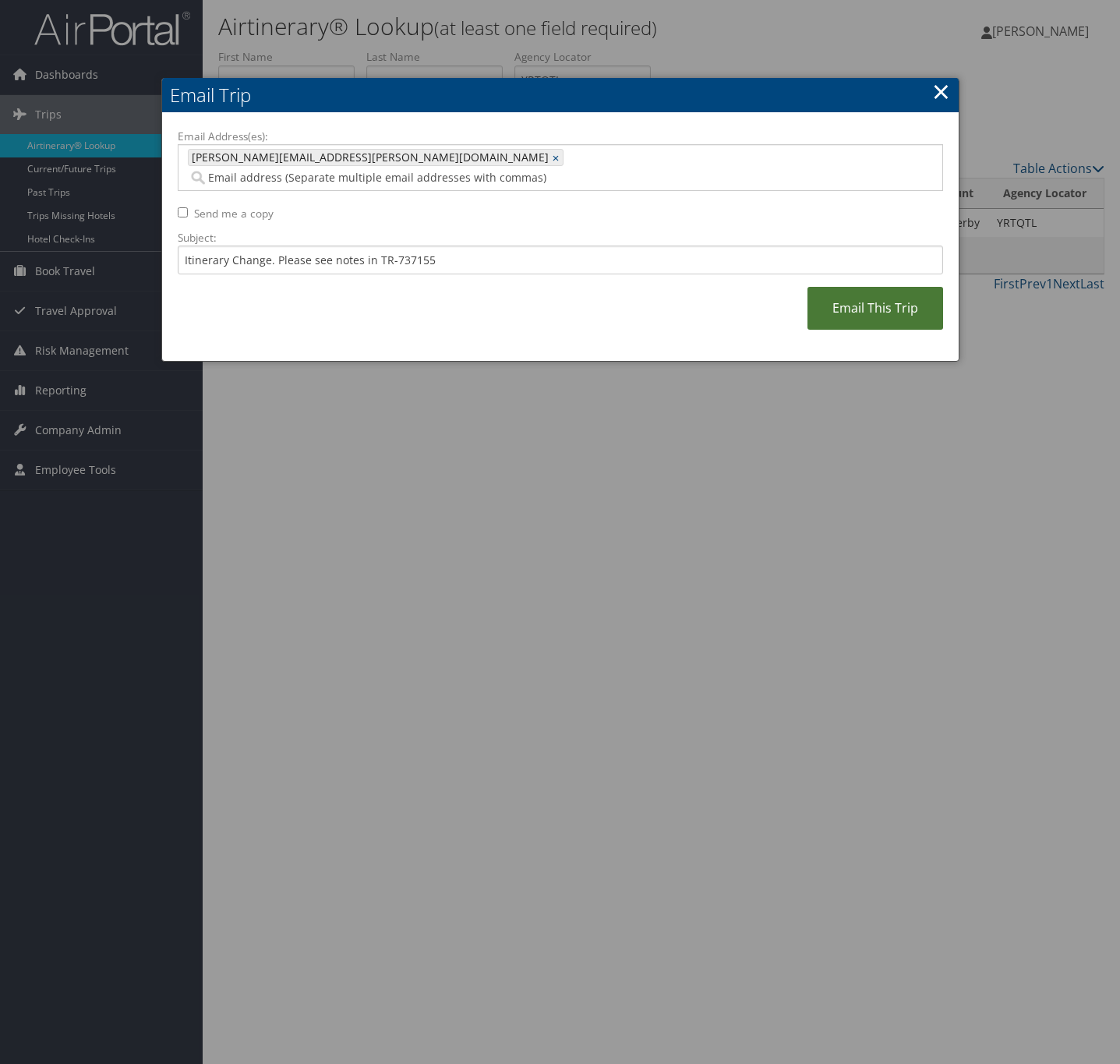 click on "Email This Trip" at bounding box center (875, 308) 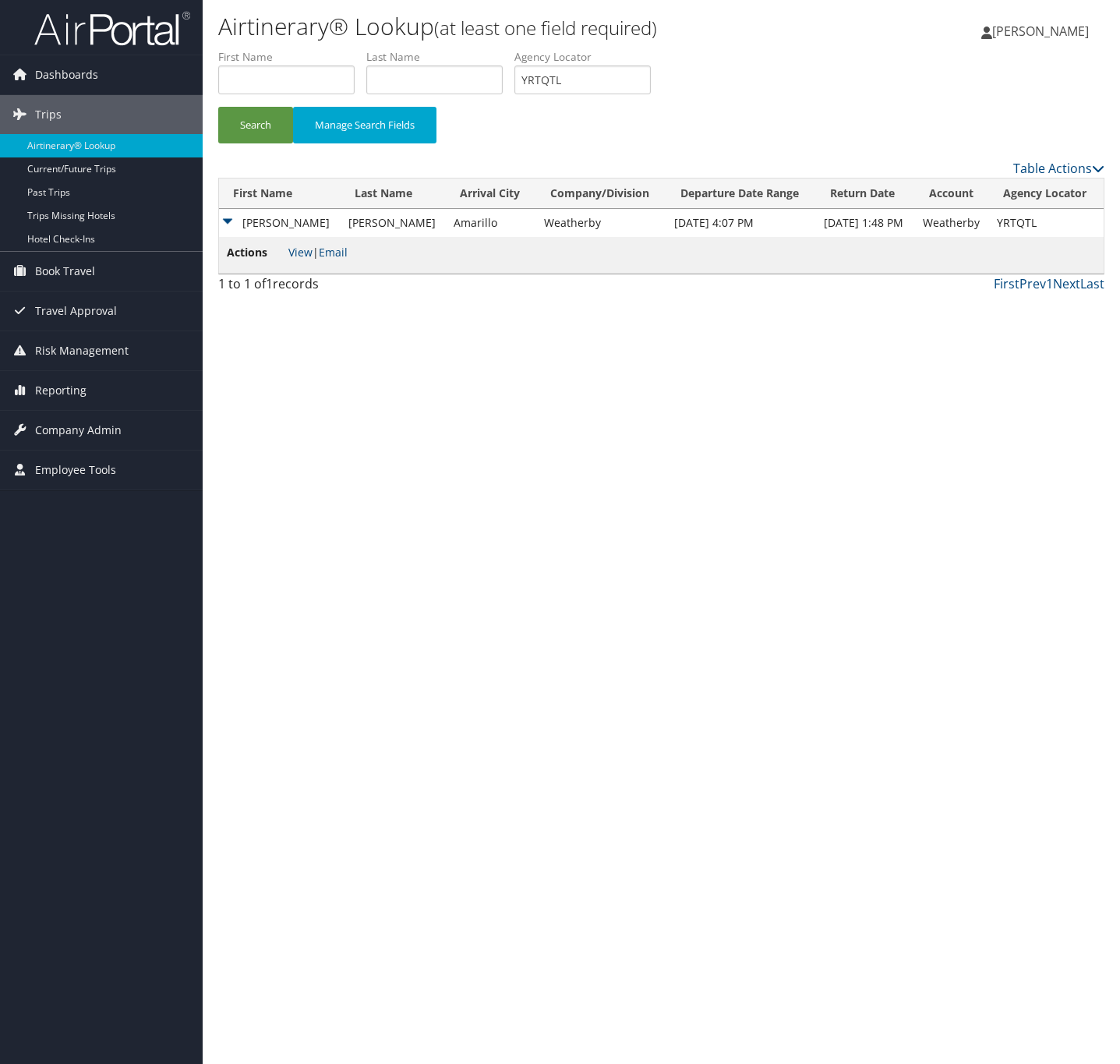 click on "Airtinerary® Lookup  (at least one field required)
[PERSON_NAME]
[PERSON_NAME]
My Settings
Travel Agency Contacts
View Travel Profile
Give Feedback Sign Out" at bounding box center [661, 532] 